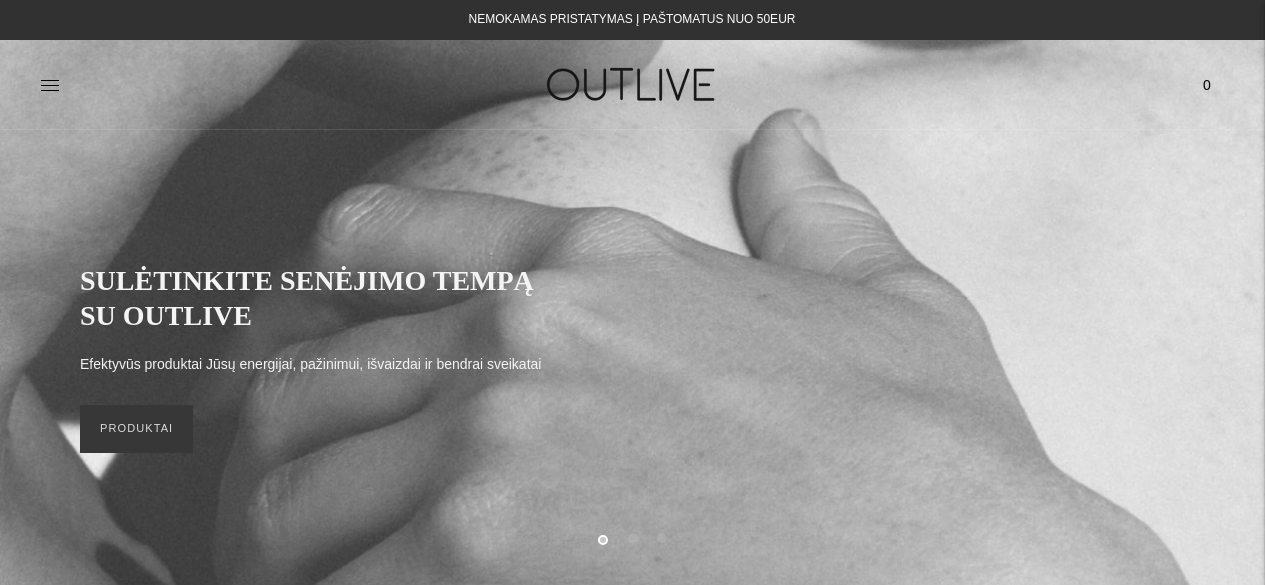scroll, scrollTop: 0, scrollLeft: 0, axis: both 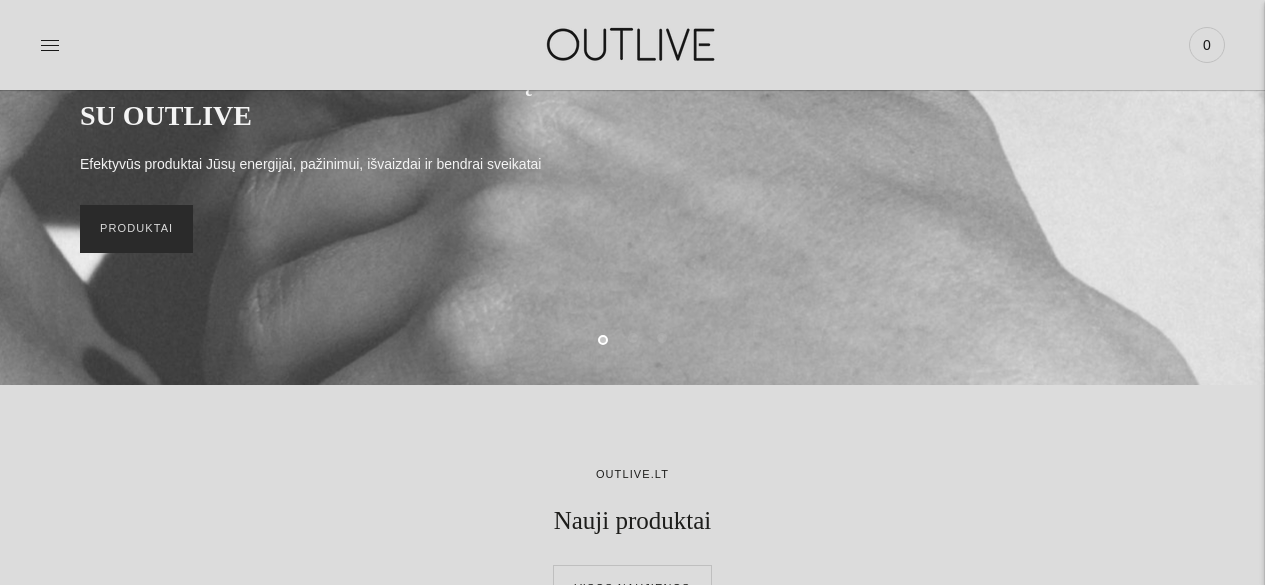 click on "PRODUKTAI" at bounding box center [136, 229] 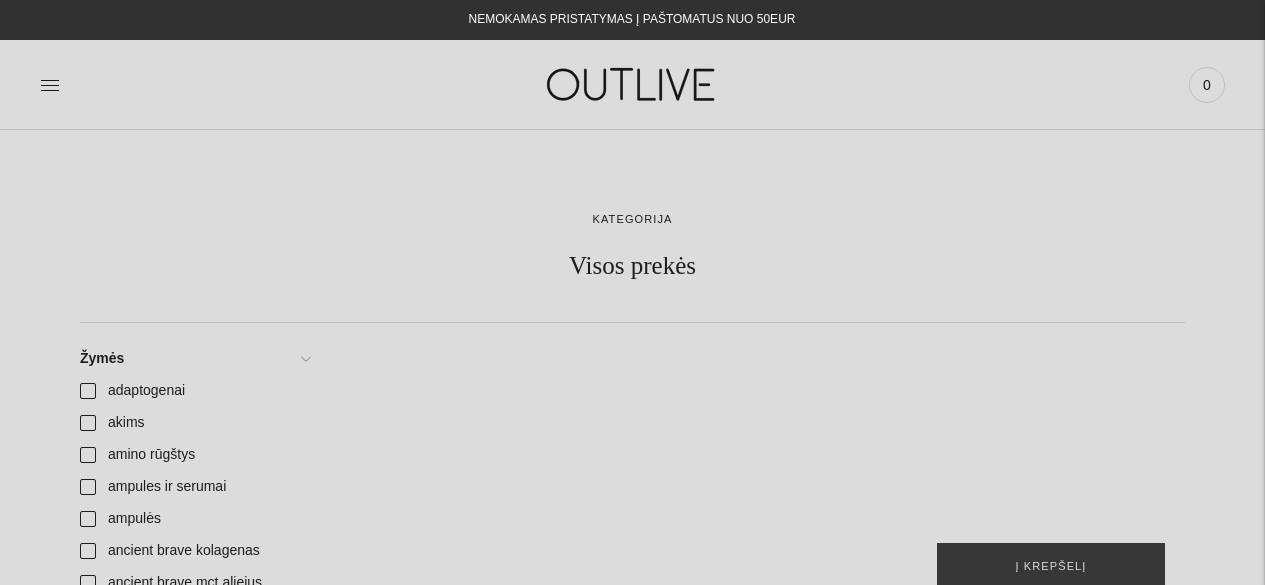 scroll, scrollTop: 0, scrollLeft: 0, axis: both 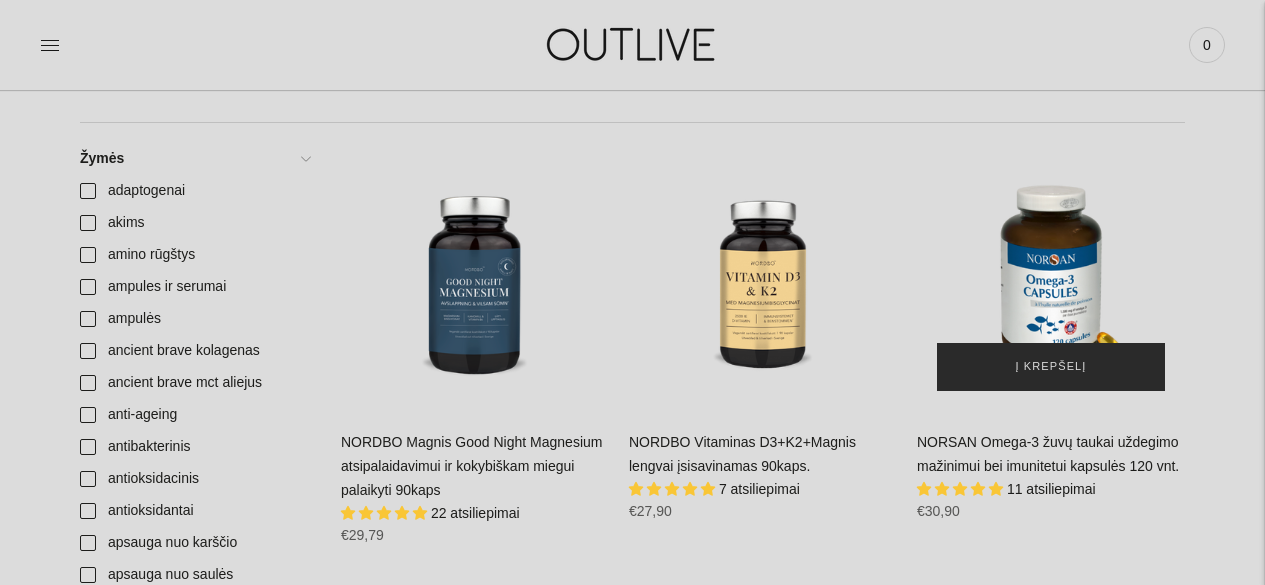 click on "Į krepšelį" at bounding box center [1051, 367] 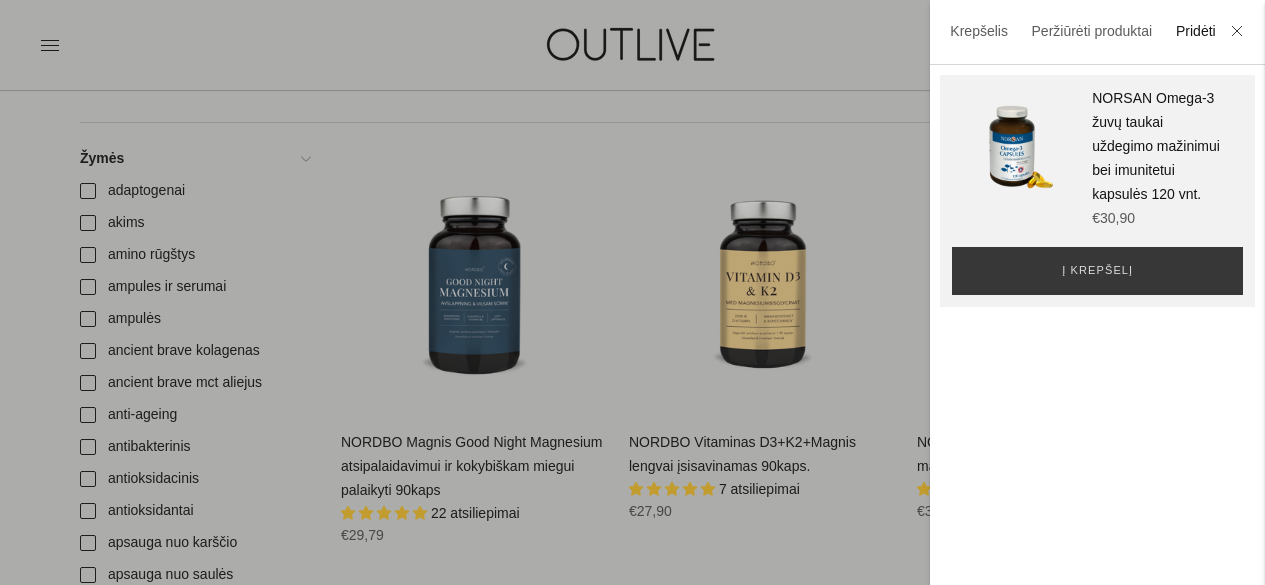 click at bounding box center (1237, 33) 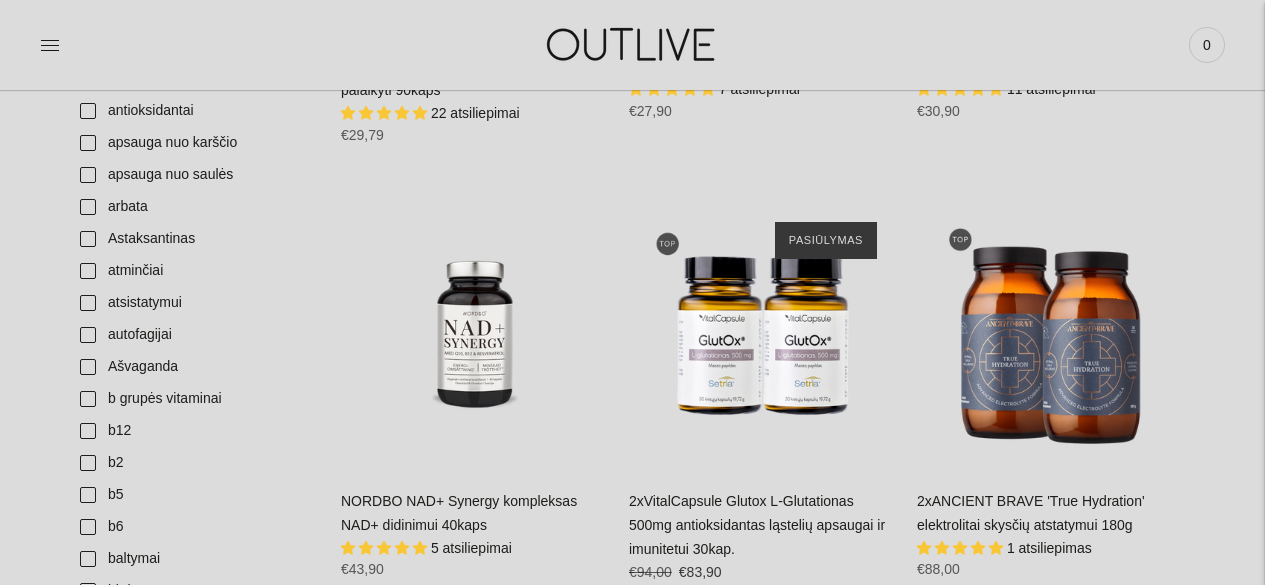 scroll, scrollTop: 800, scrollLeft: 0, axis: vertical 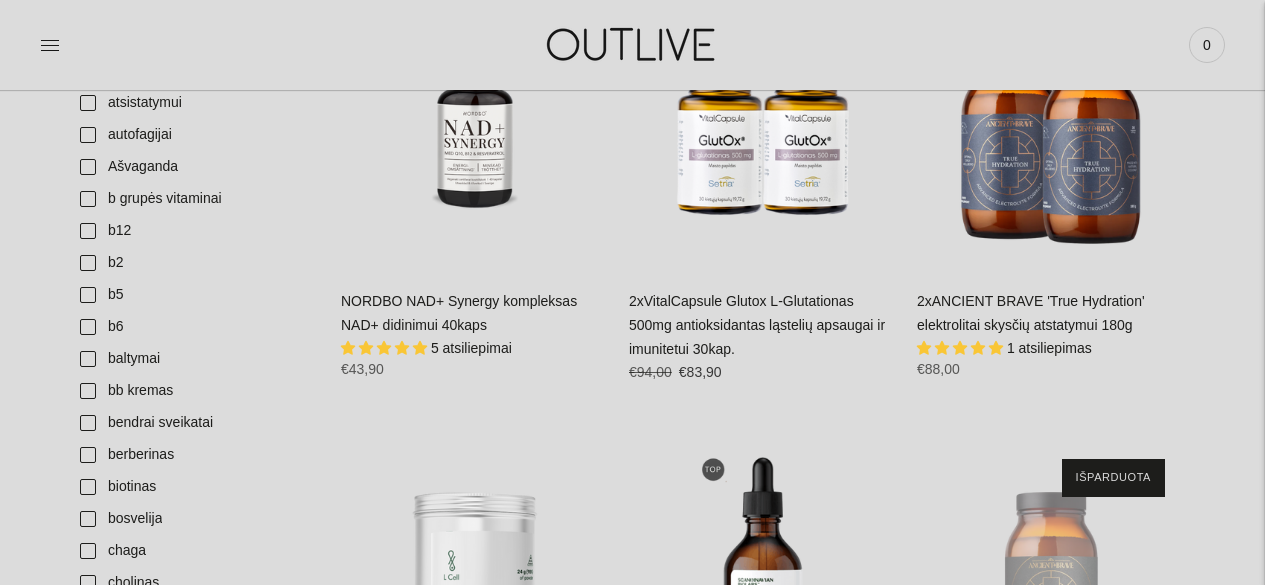 click on "NORDBO NAD+ Synergy kompleksas NAD+ didinimui 40kaps" at bounding box center [459, 313] 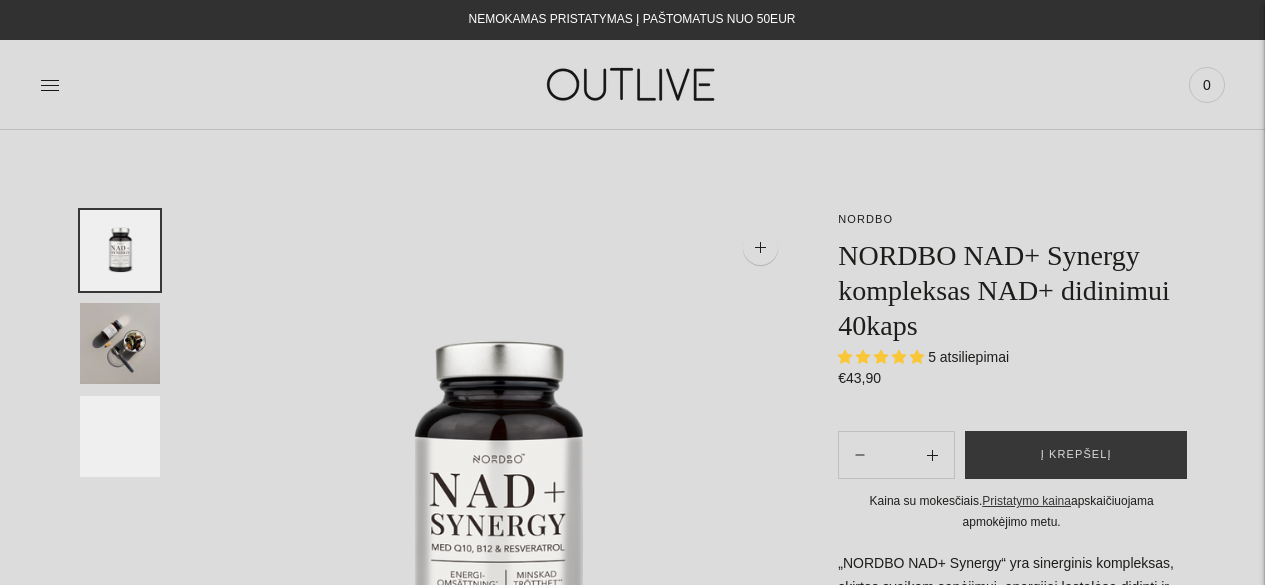 scroll, scrollTop: 0, scrollLeft: 0, axis: both 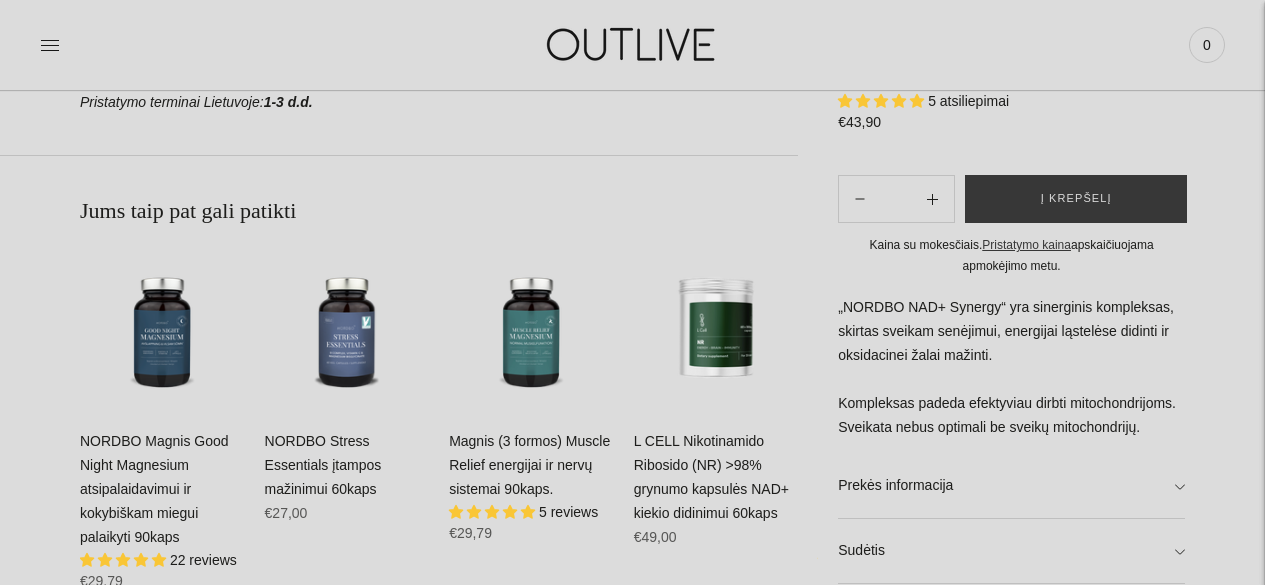 click on "L CELL Nikotinamido Ribosido (NR) >98% grynumo kapsulės  NAD+ kiekio didinimui 60kaps" at bounding box center [711, 477] 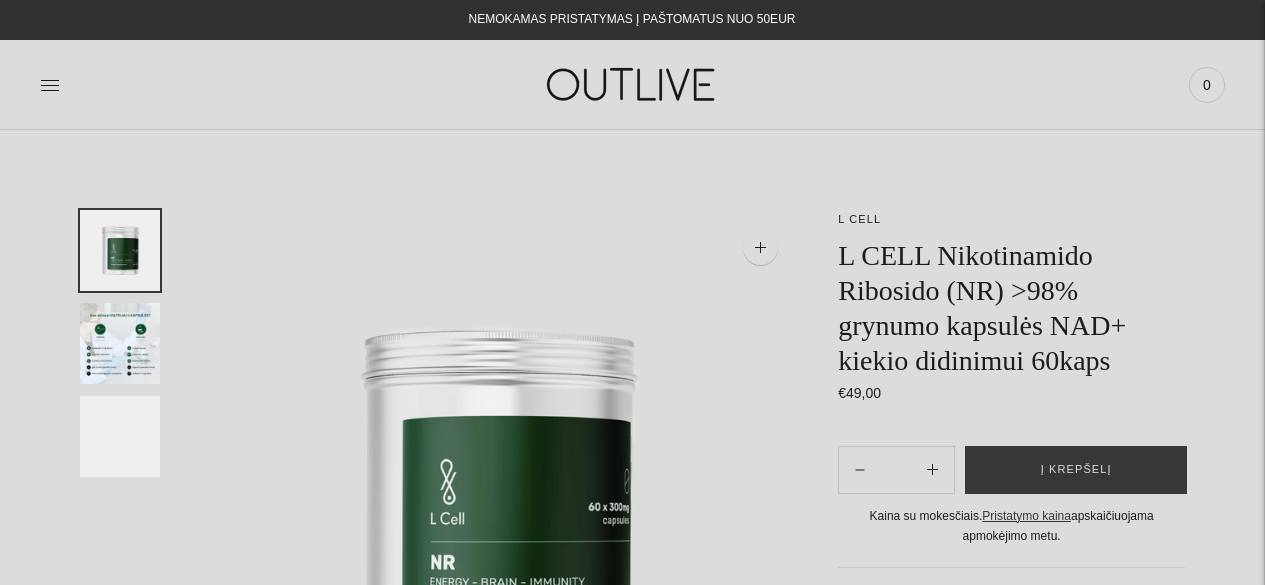 scroll, scrollTop: 0, scrollLeft: 0, axis: both 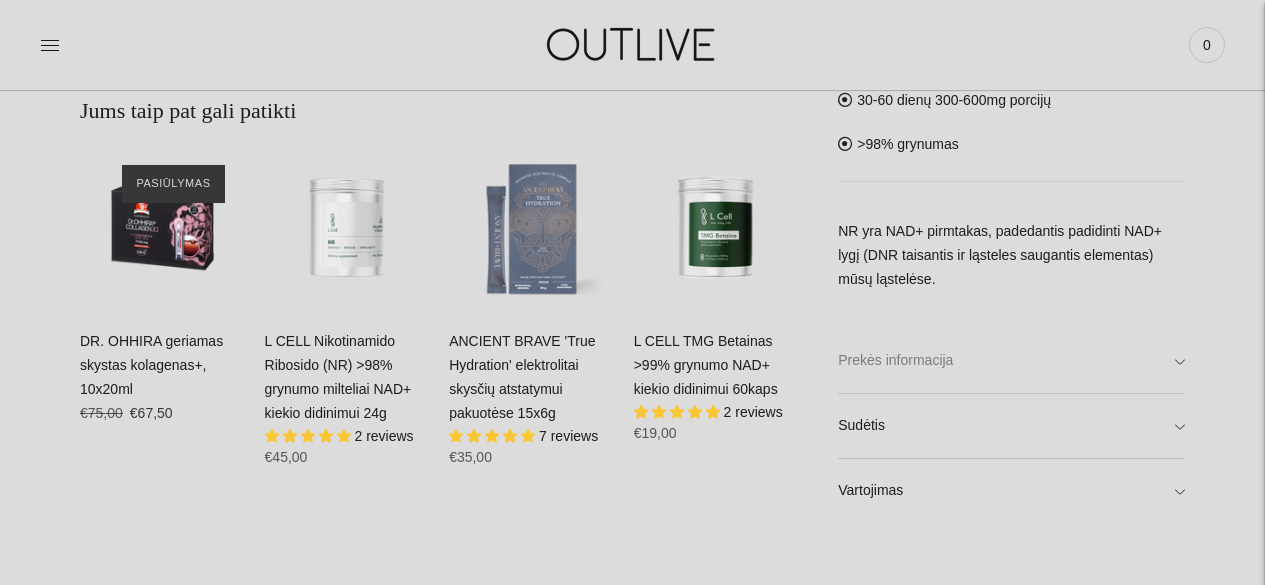 click on "Prekės informacija" at bounding box center (1011, 362) 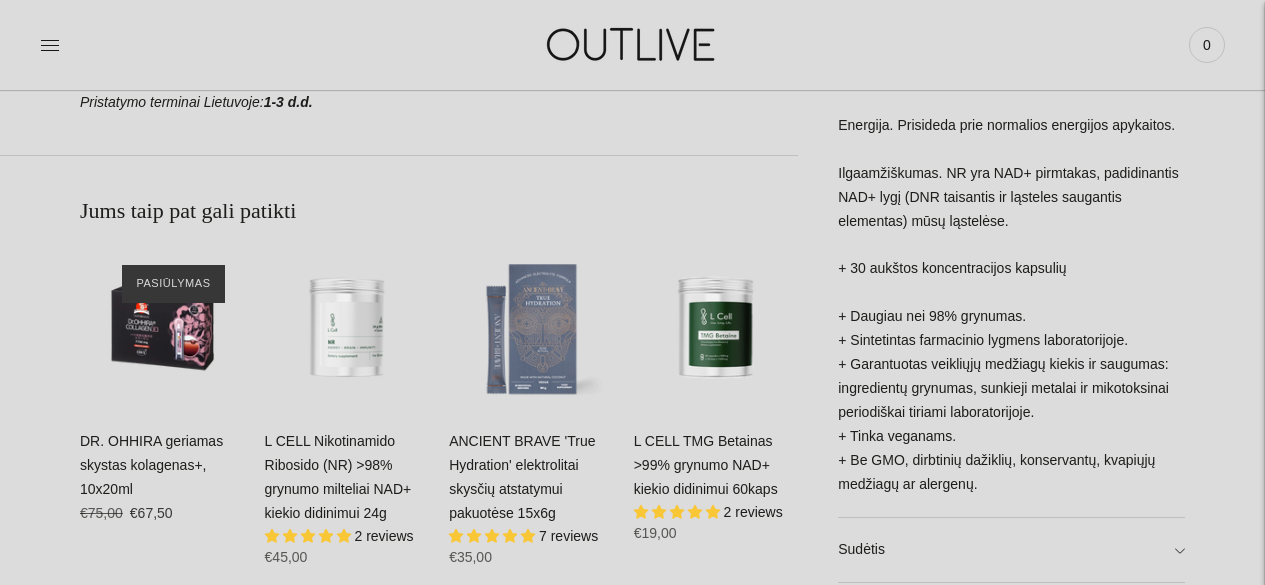 scroll, scrollTop: 1300, scrollLeft: 0, axis: vertical 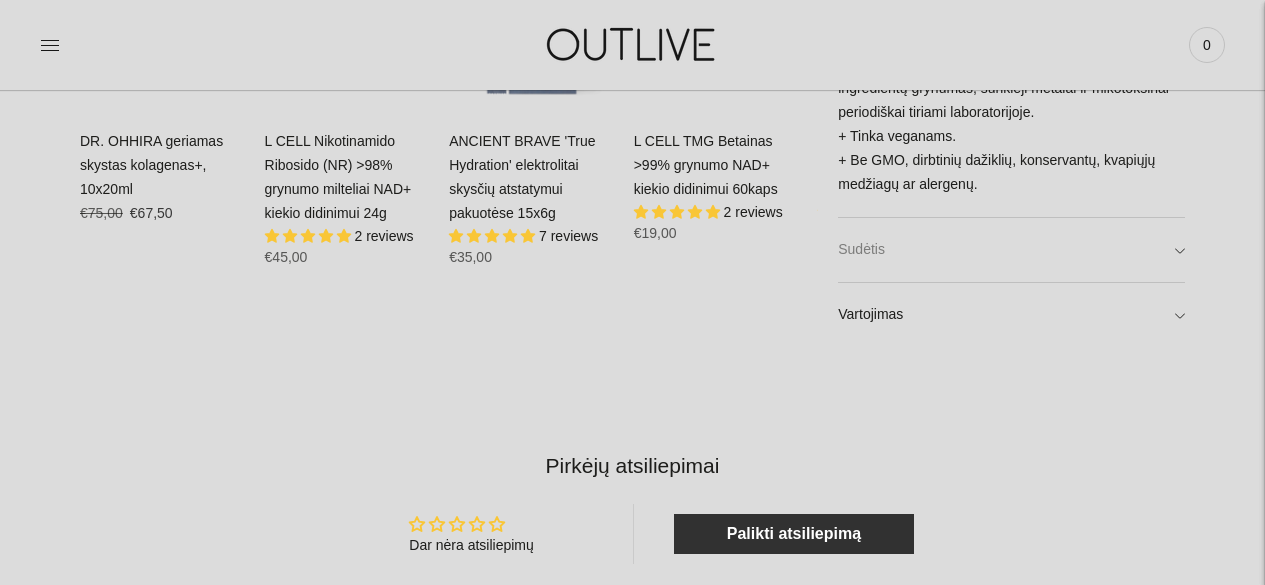 click on "Sudėtis" at bounding box center (1011, 250) 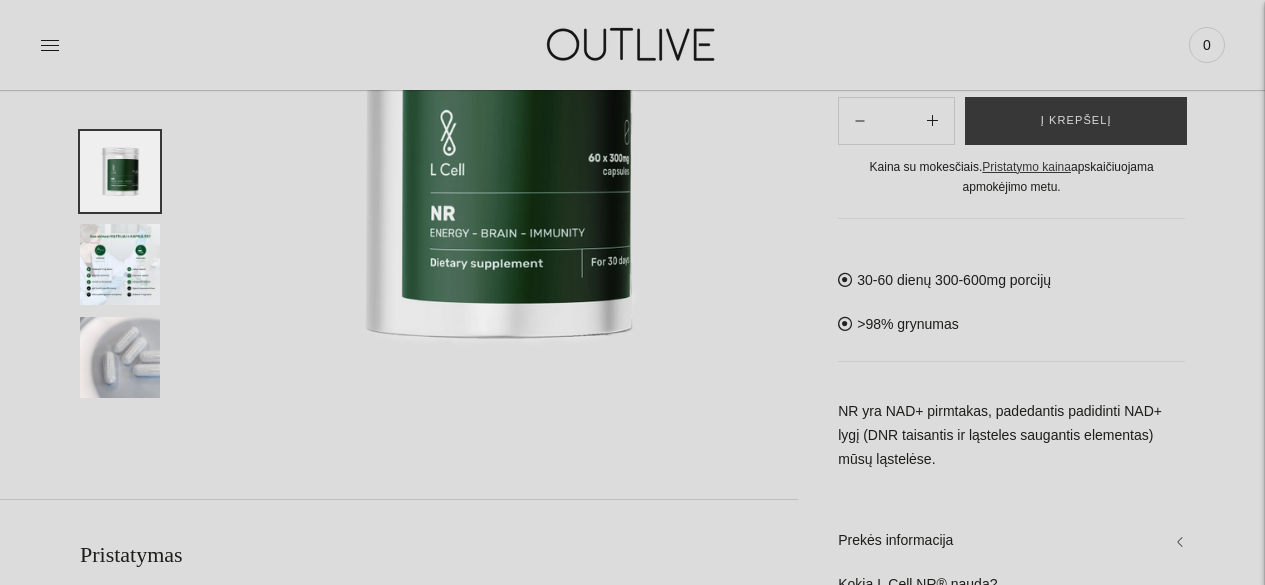scroll, scrollTop: 300, scrollLeft: 0, axis: vertical 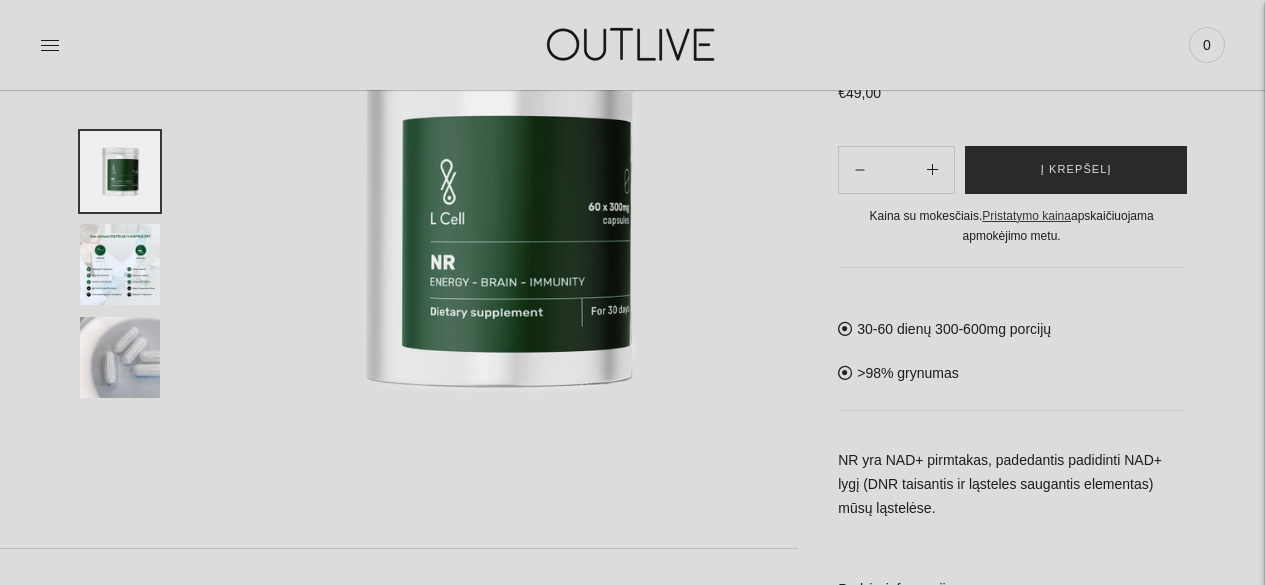 click on "Į krepšelį" at bounding box center [1076, 170] 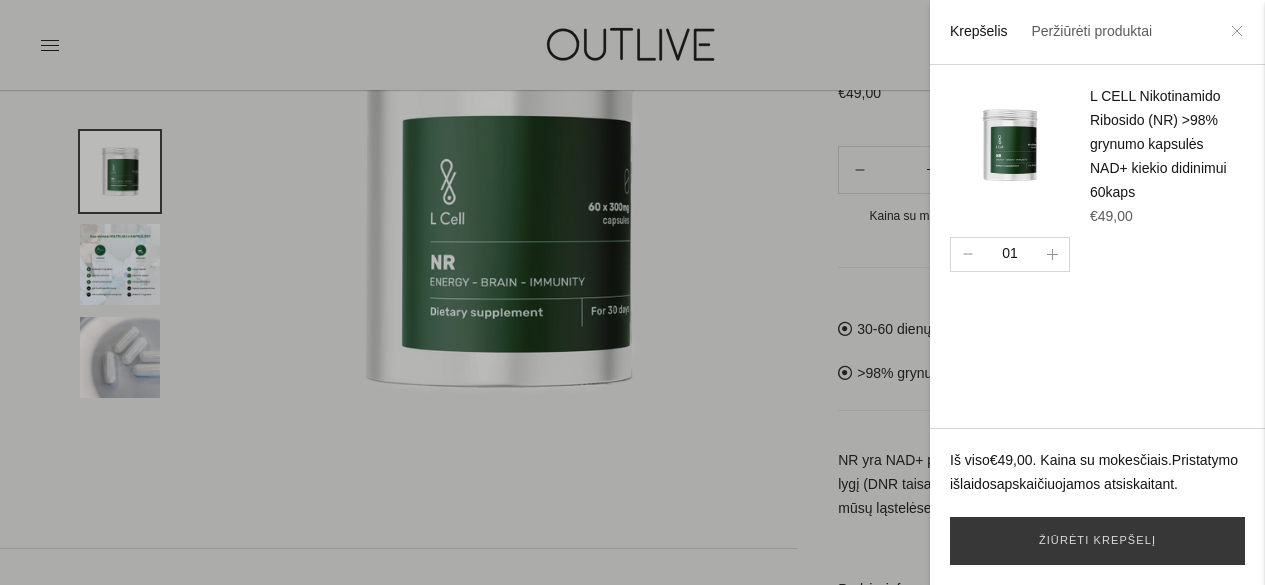 click 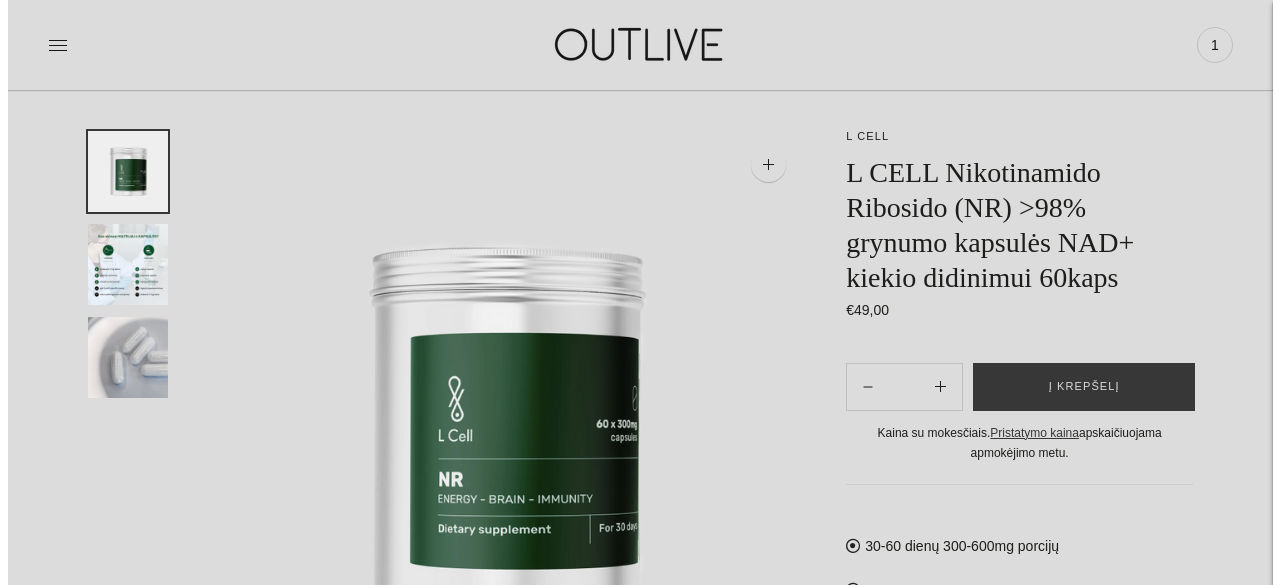 scroll, scrollTop: 0, scrollLeft: 0, axis: both 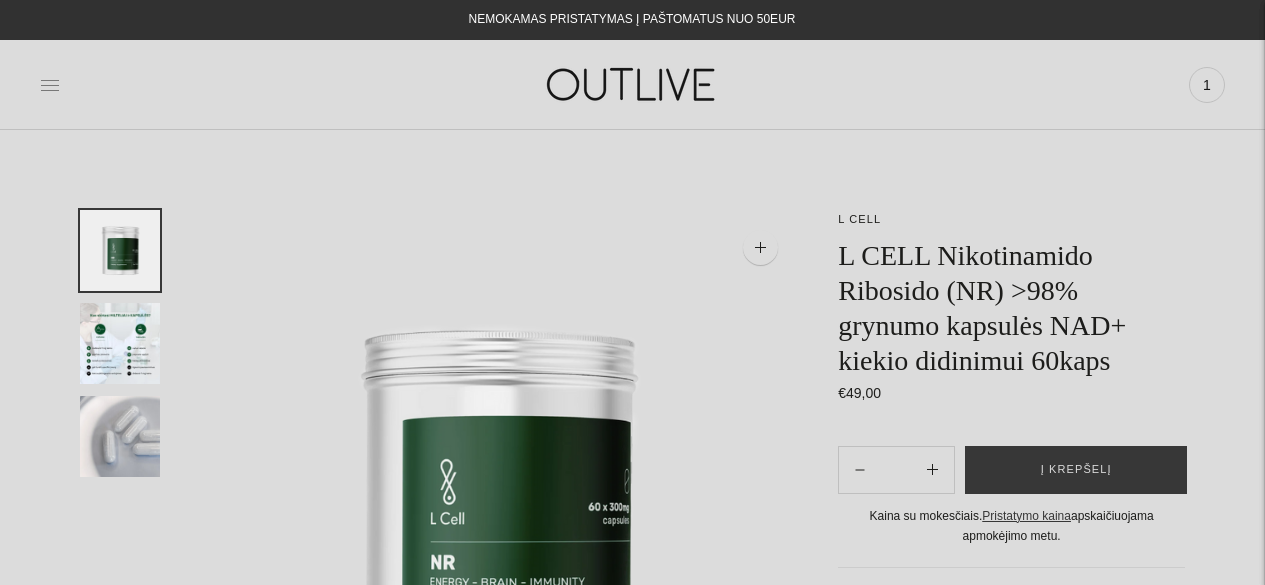 click 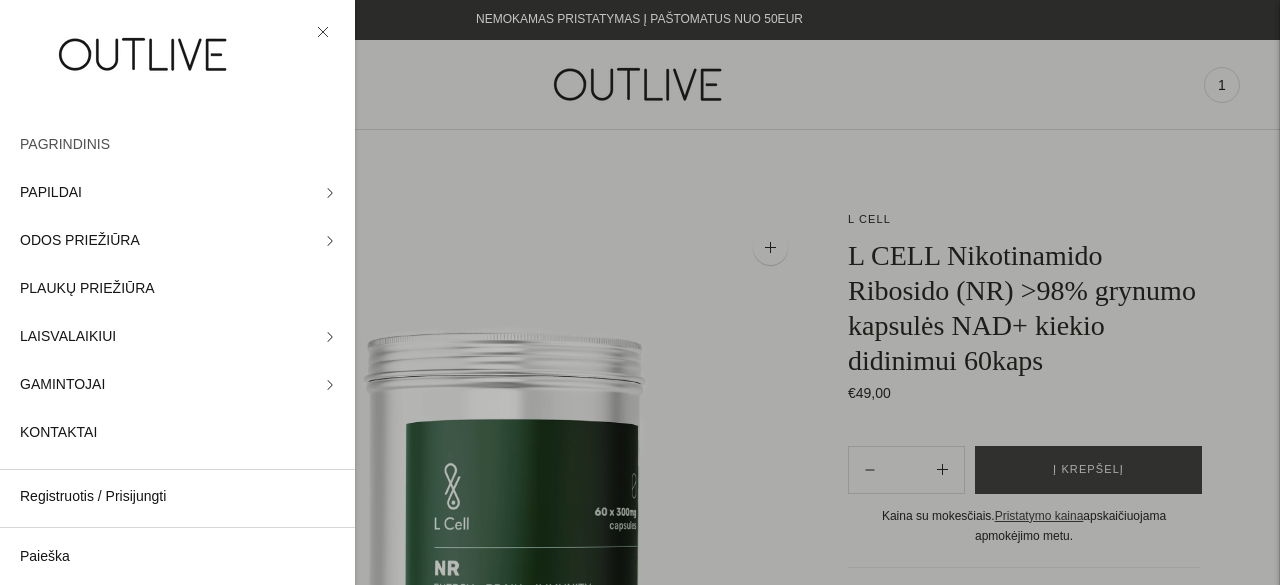 click on "PAGRINDINIS" at bounding box center (65, 145) 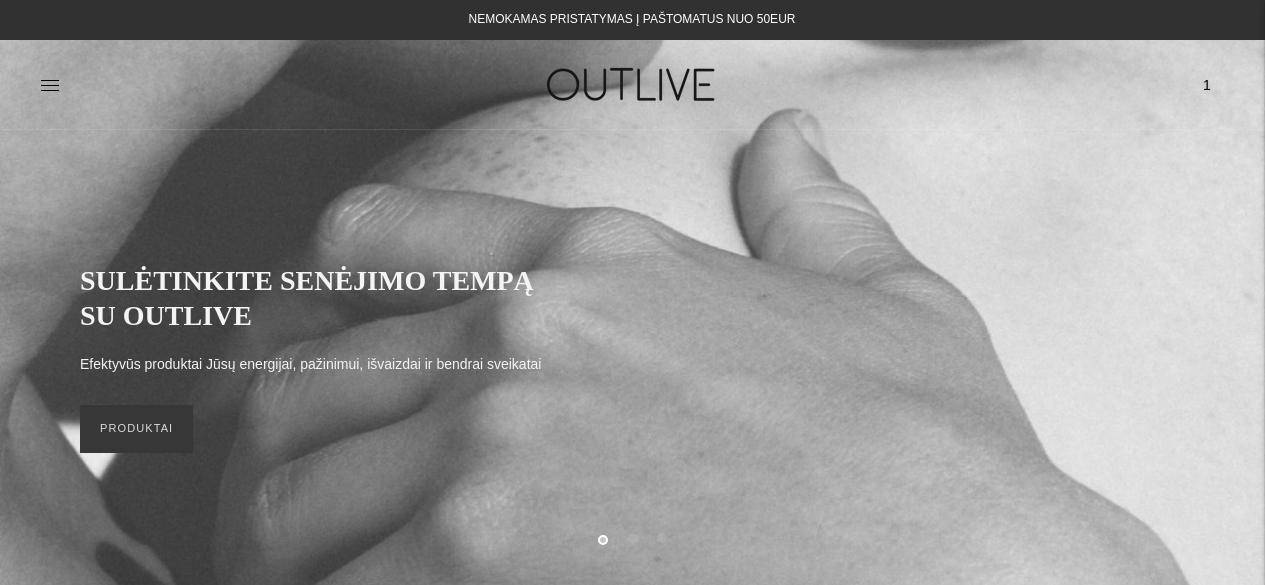scroll, scrollTop: 0, scrollLeft: 0, axis: both 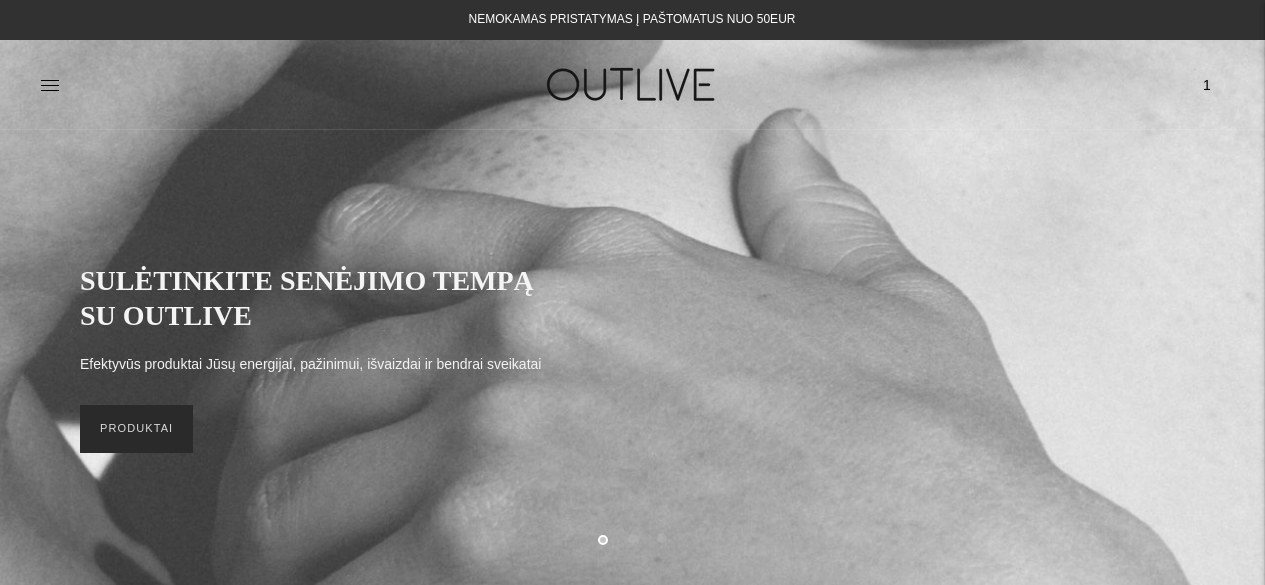 click on "PRODUKTAI" at bounding box center (136, 429) 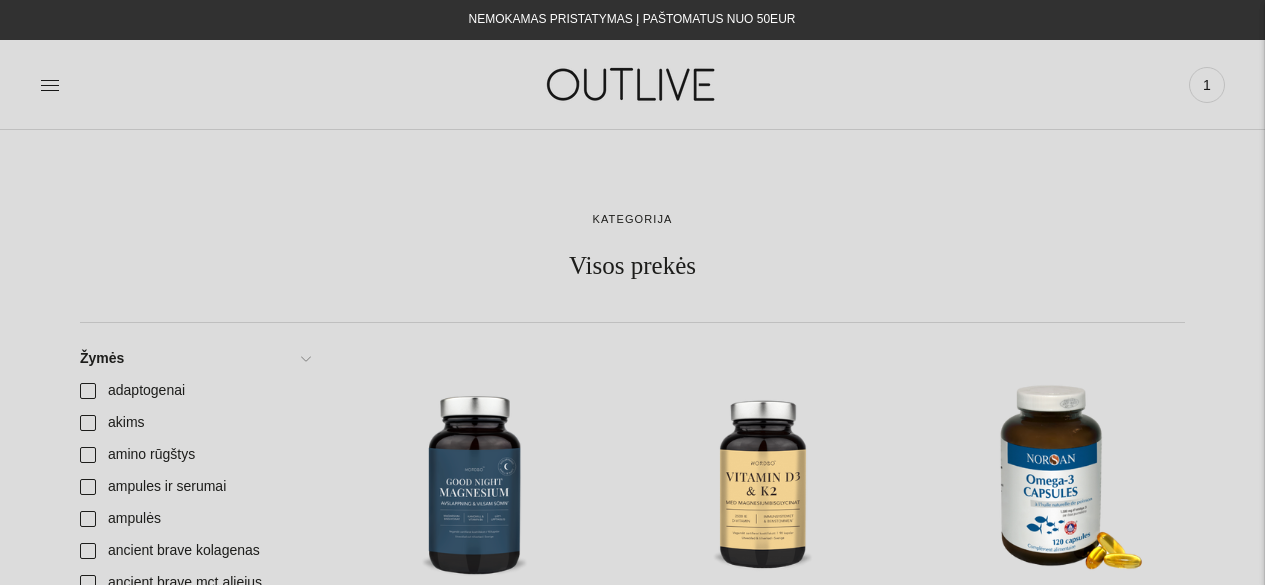 scroll, scrollTop: 300, scrollLeft: 0, axis: vertical 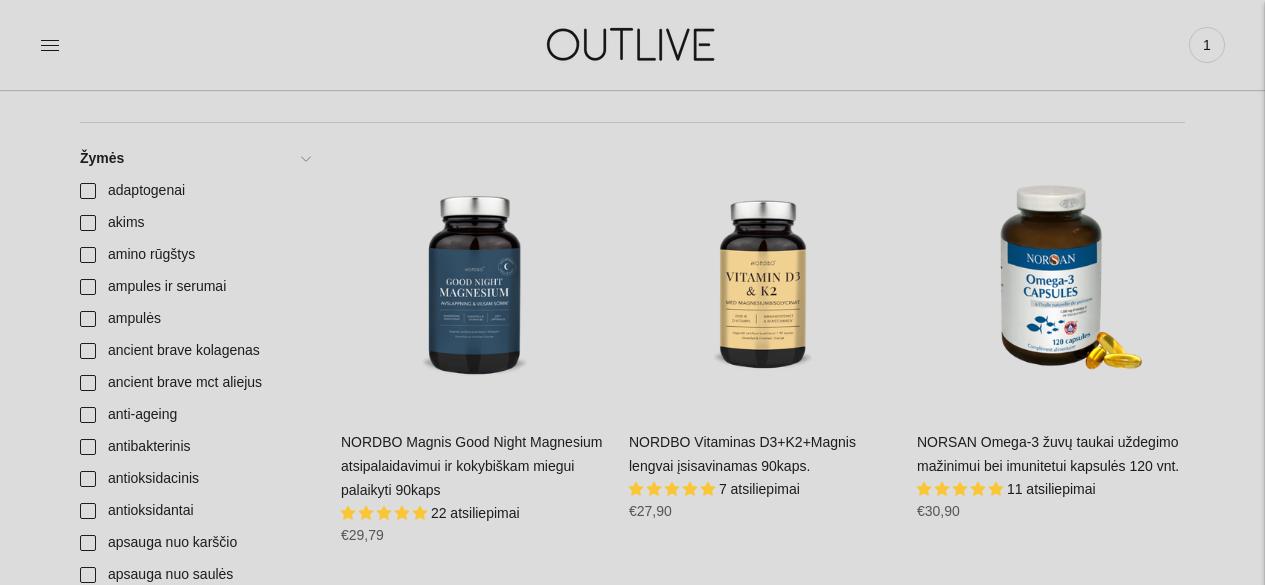 click on "NORSAN Omega-3 žuvų taukai uždegimo mažinimui bei imunitetui kapsulės 120 vnt." at bounding box center (1048, 454) 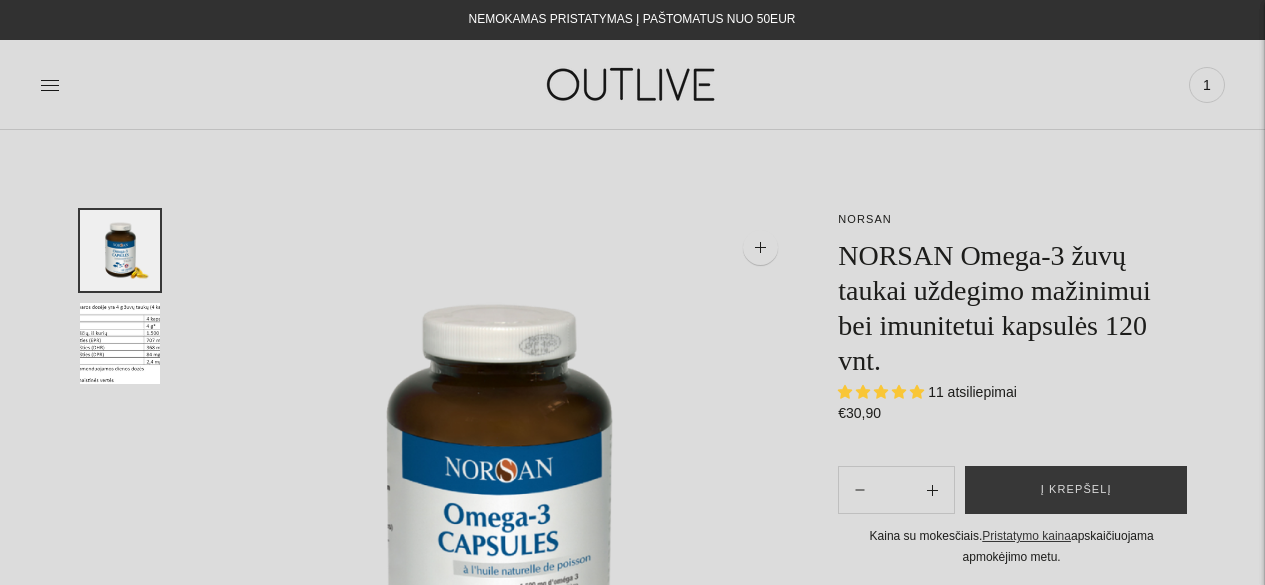 scroll, scrollTop: 0, scrollLeft: 0, axis: both 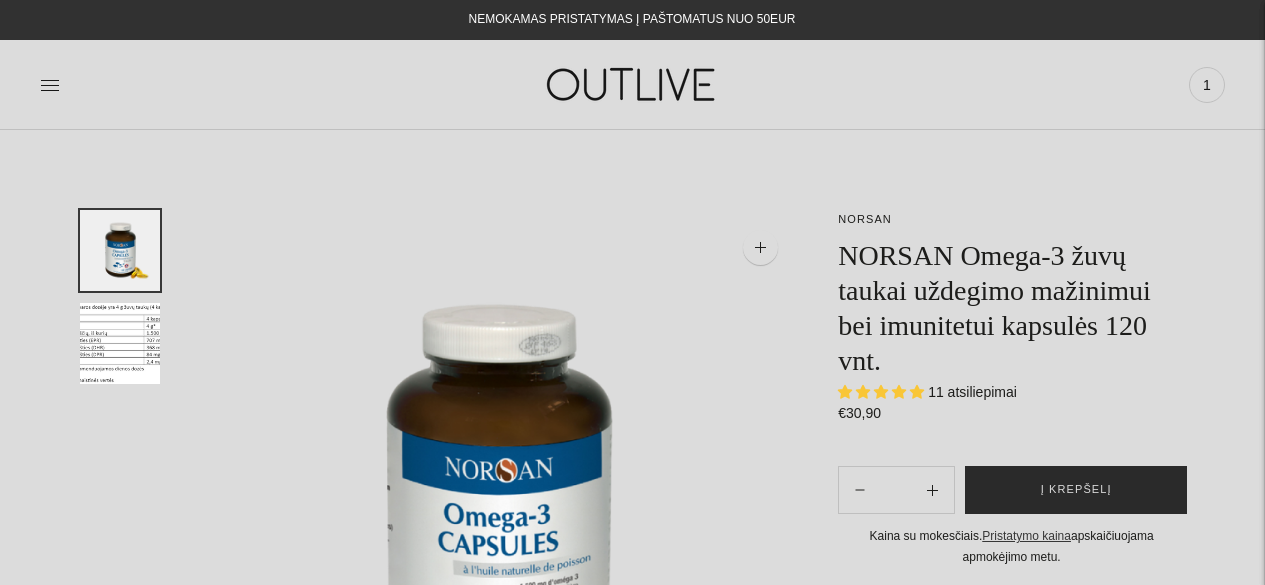 click on "Į krepšelį" at bounding box center (1076, 490) 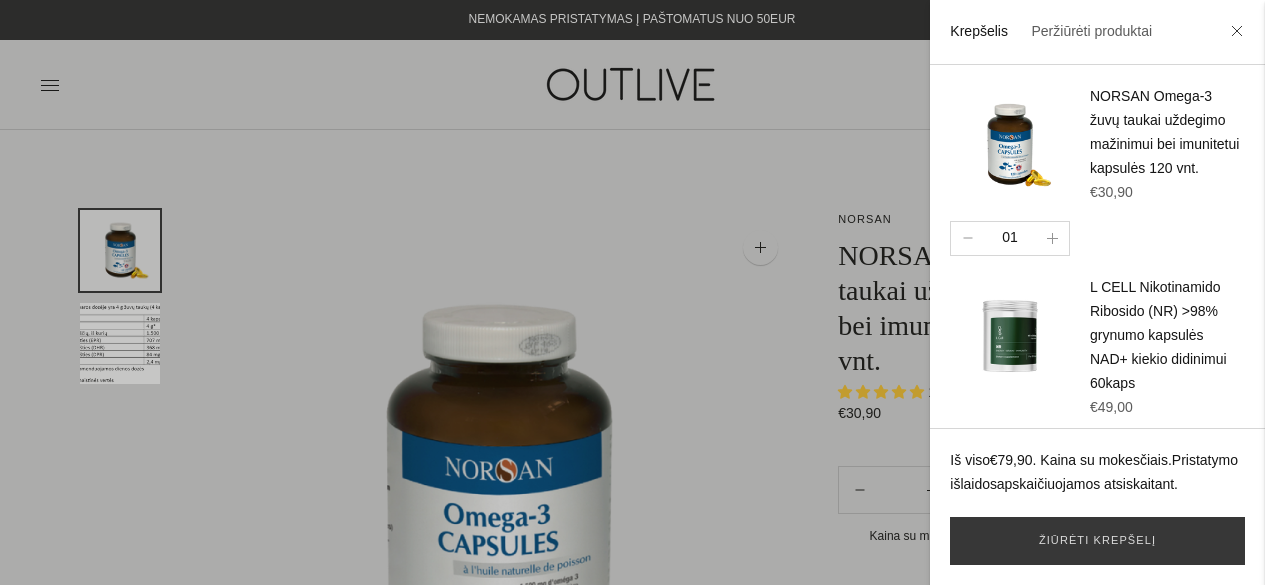 click at bounding box center (1237, 33) 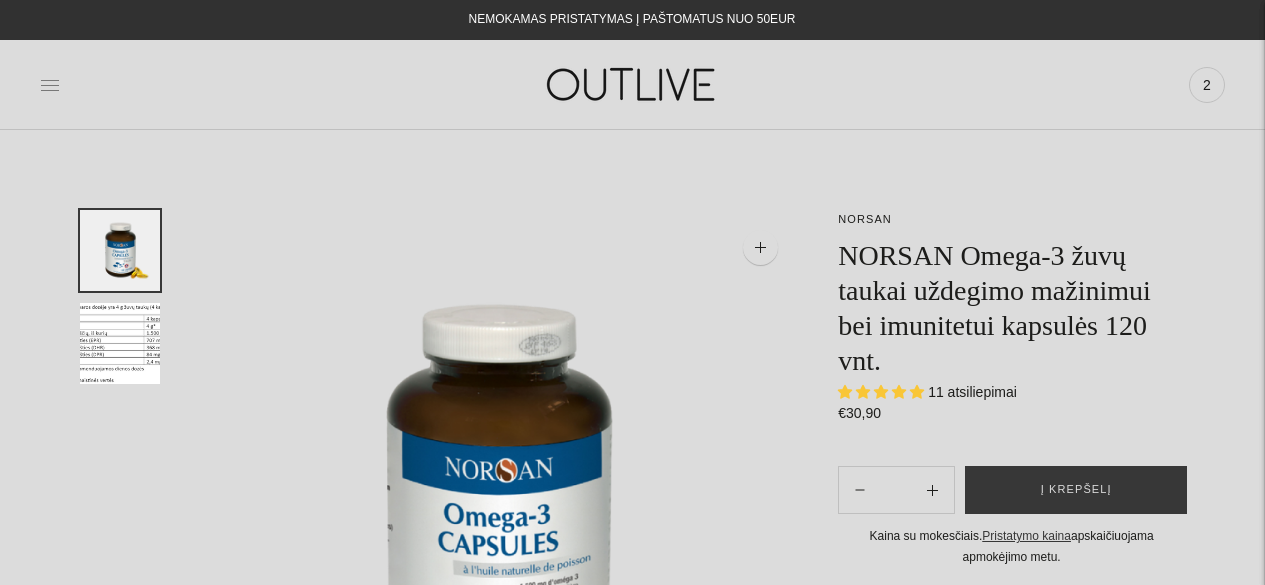 click 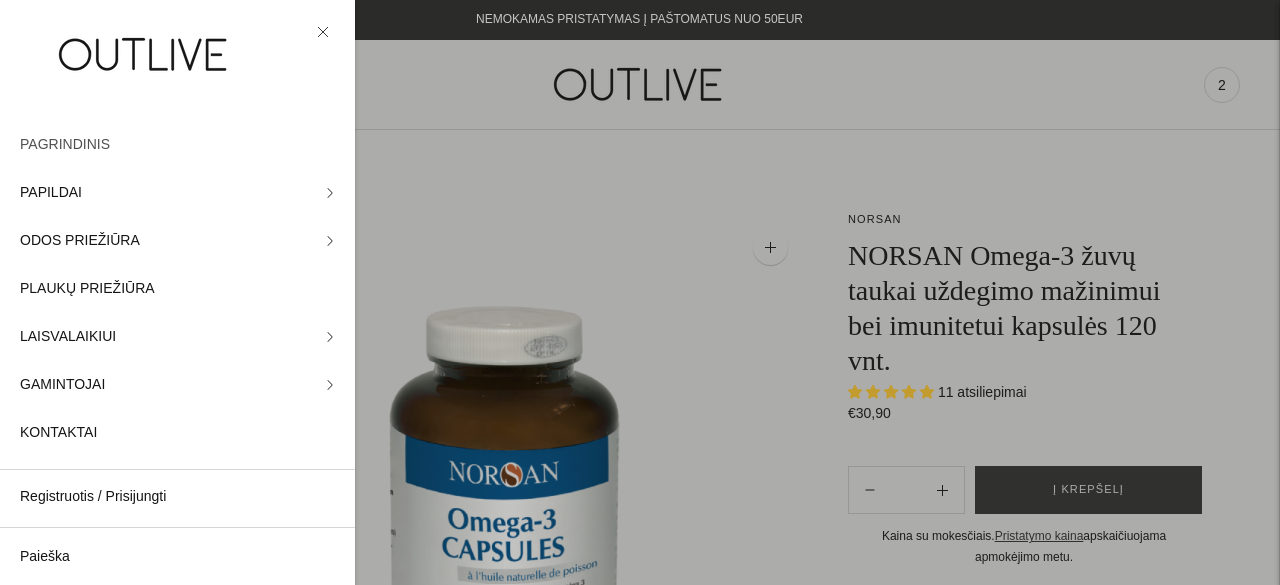 click on "PAGRINDINIS" at bounding box center [65, 145] 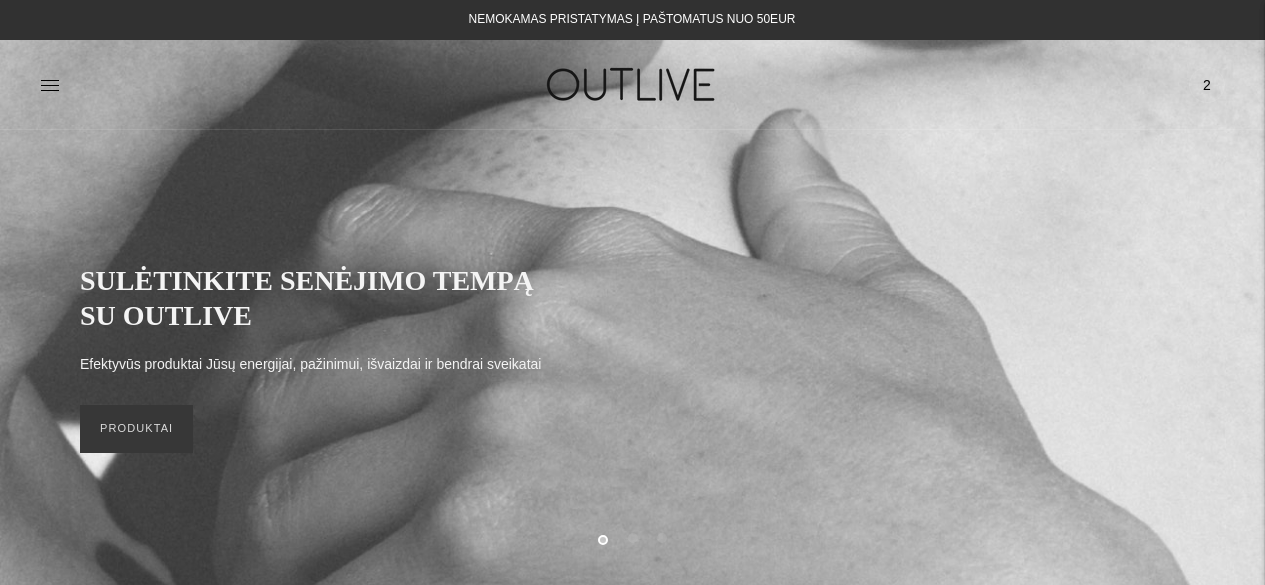 scroll, scrollTop: 0, scrollLeft: 0, axis: both 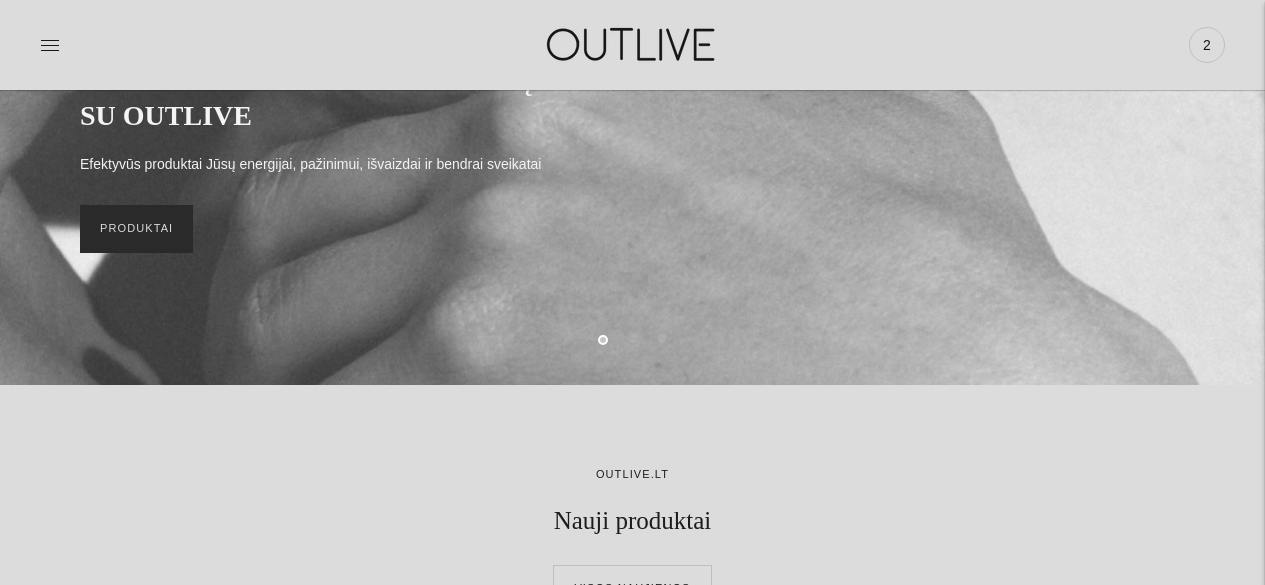 click on "PRODUKTAI" at bounding box center (136, 229) 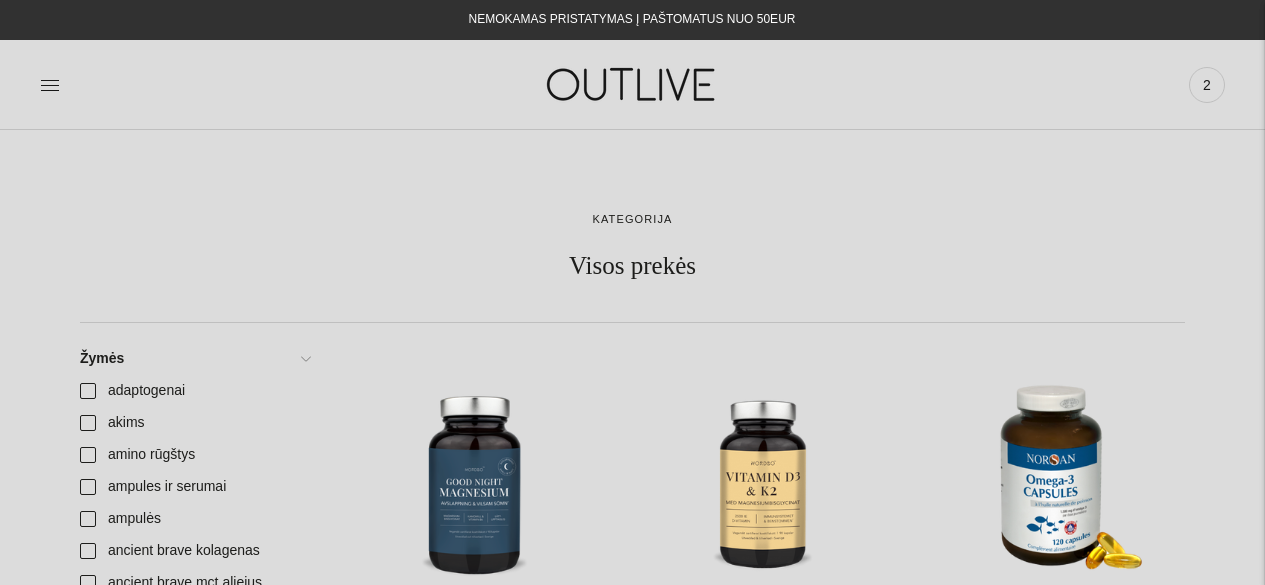 scroll, scrollTop: 0, scrollLeft: 0, axis: both 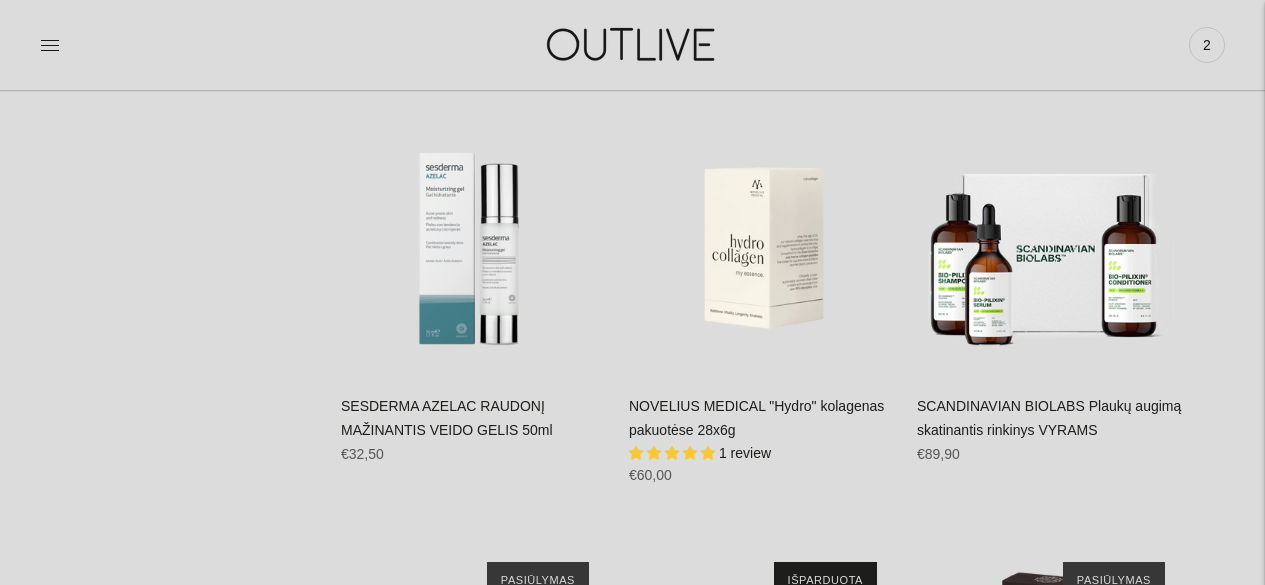 click 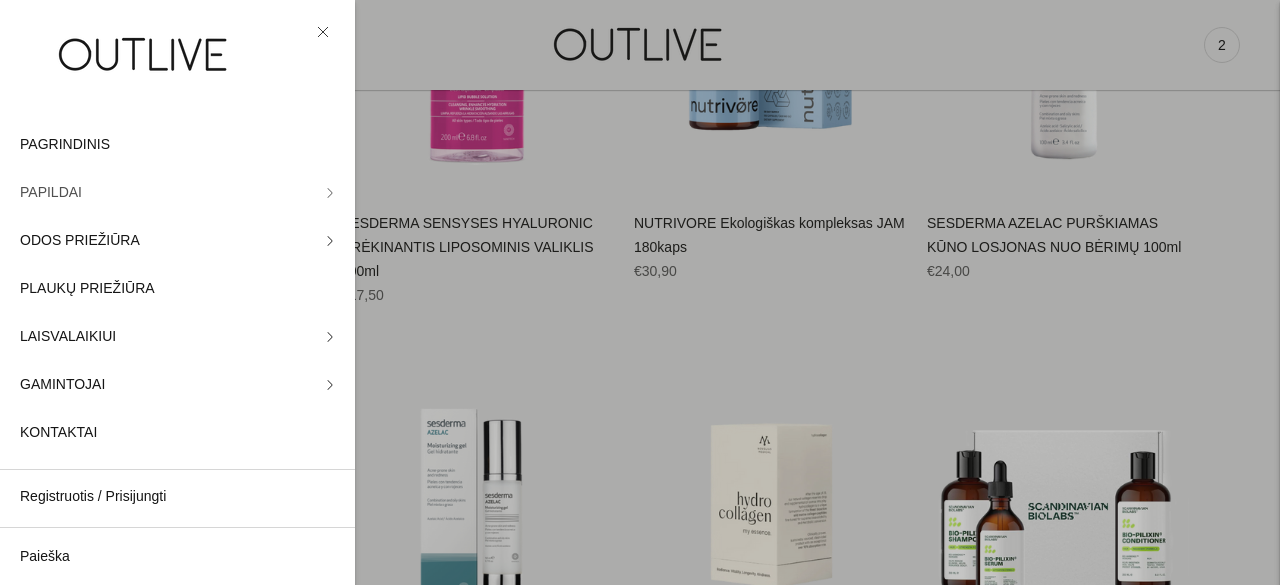 click on "PAPILDAI" at bounding box center (51, 193) 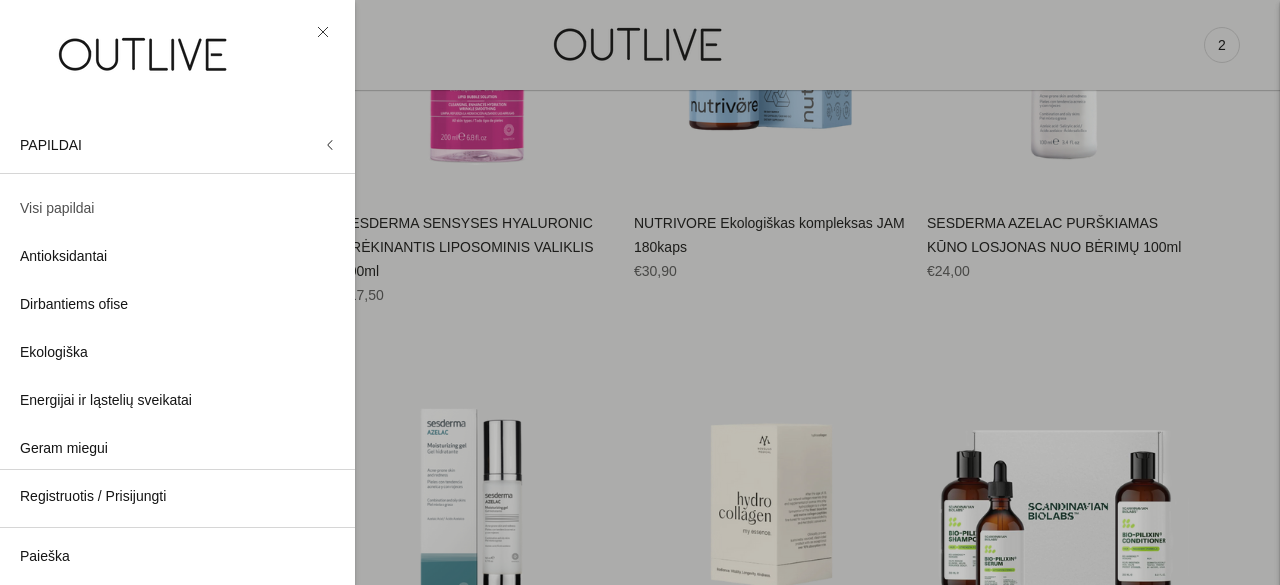 click on "Visi papildai" at bounding box center (57, 209) 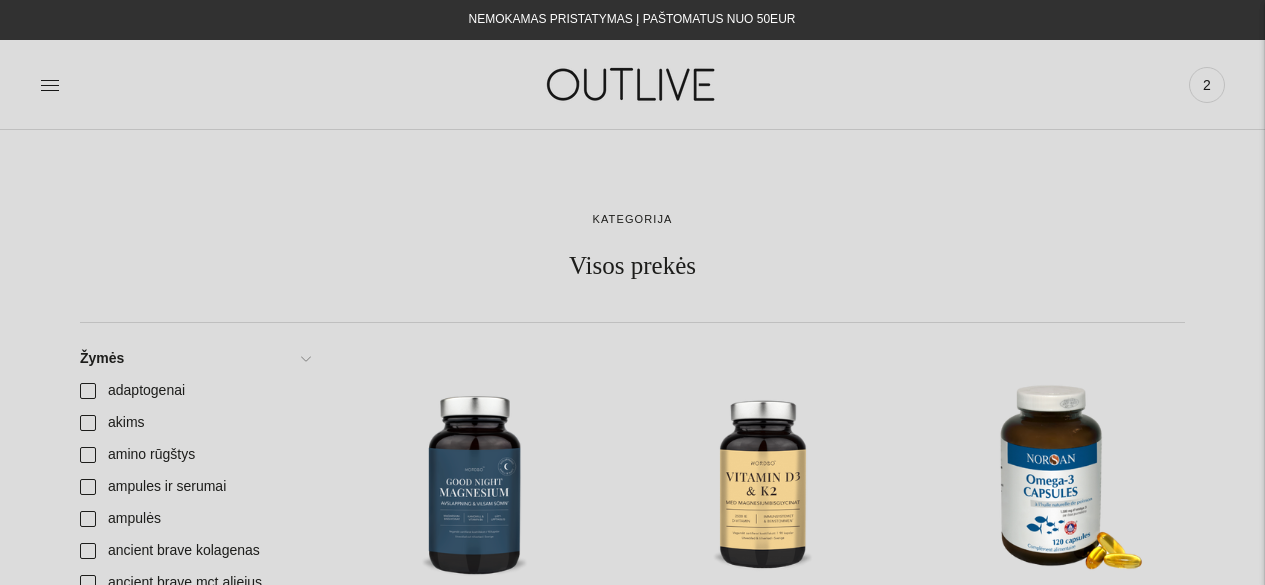 scroll, scrollTop: 0, scrollLeft: 0, axis: both 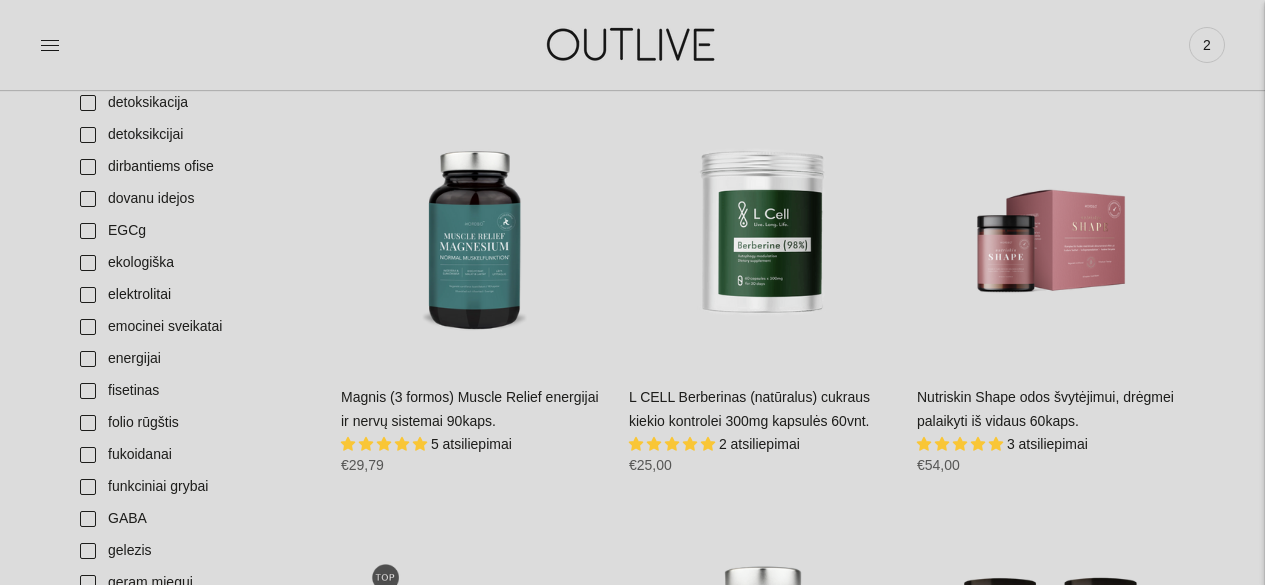 click on "Magnis (3 formos) Muscle Relief energijai ir nervų sistemai 90kaps." at bounding box center [470, 409] 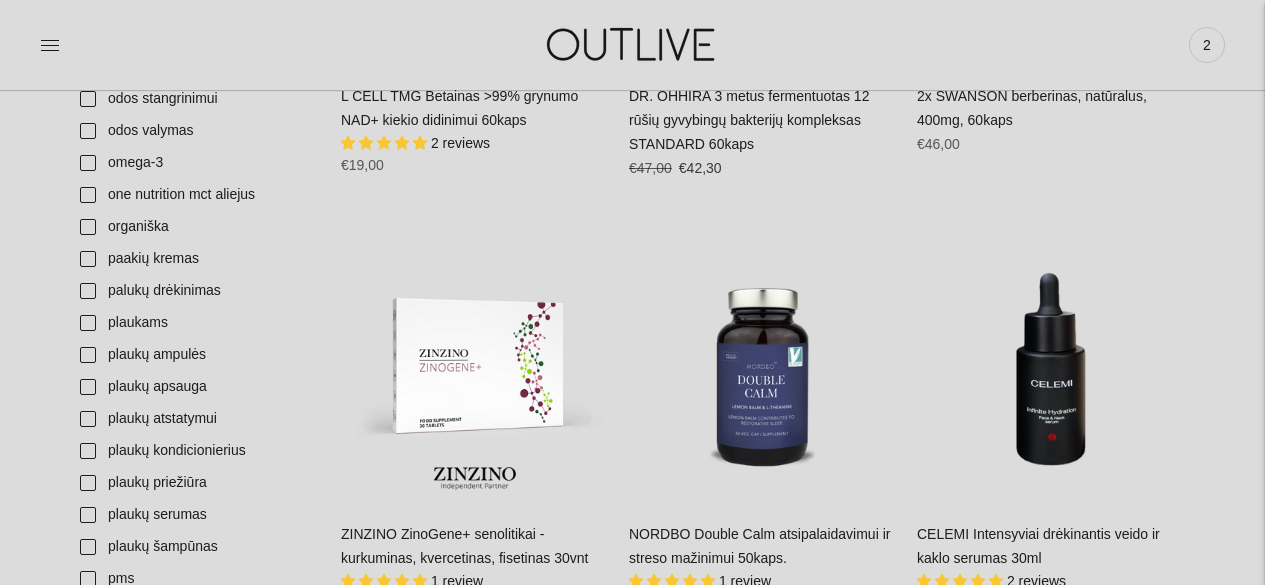 scroll, scrollTop: 4200, scrollLeft: 0, axis: vertical 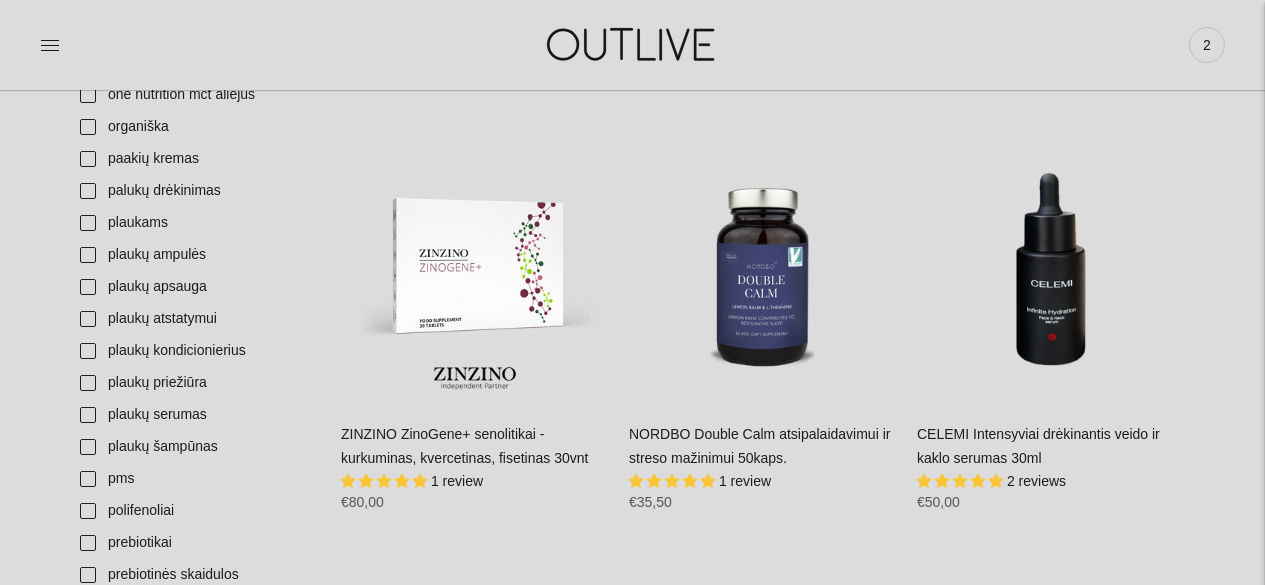 click on "NORDBO Double Calm atsipalaidavimui ir streso mažinimui 50kaps.
1 review
Regular price
€35,50
Regular price
Kaina su nuolaida
€35,50
Unit price
/ per" at bounding box center (763, 476) 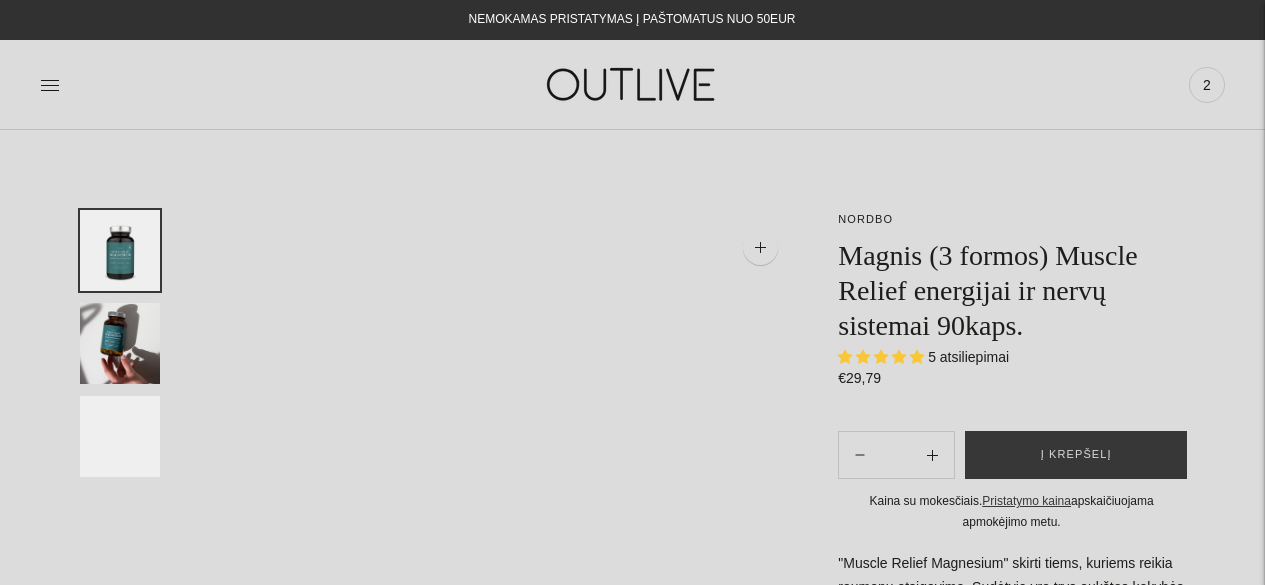scroll, scrollTop: 0, scrollLeft: 0, axis: both 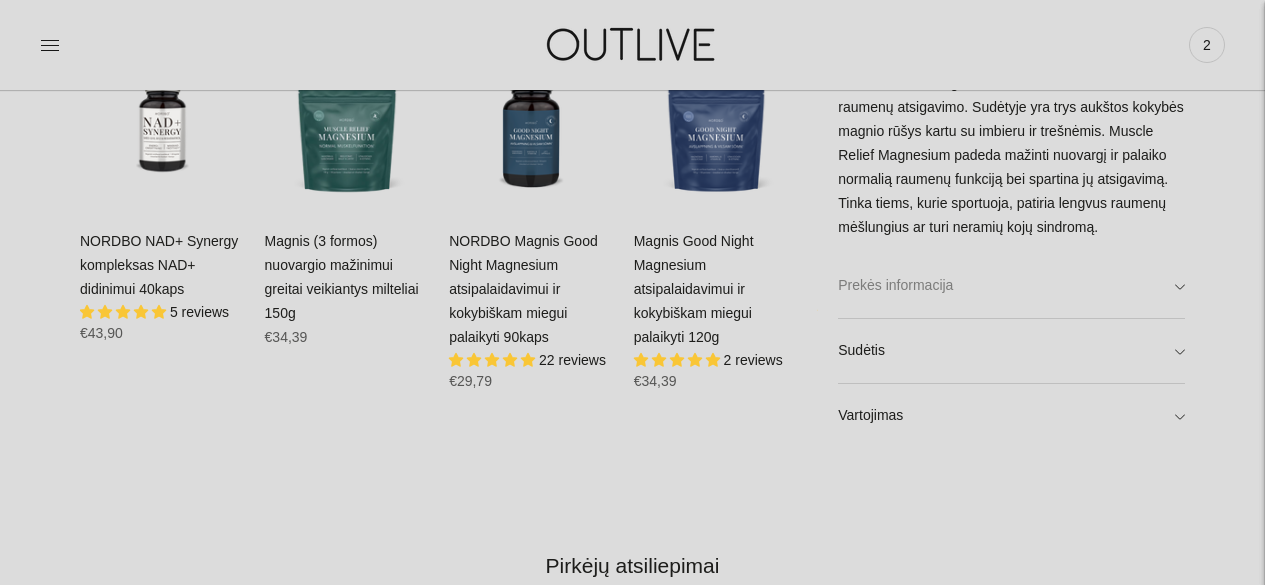 click on "Prekės informacija" at bounding box center [1011, 286] 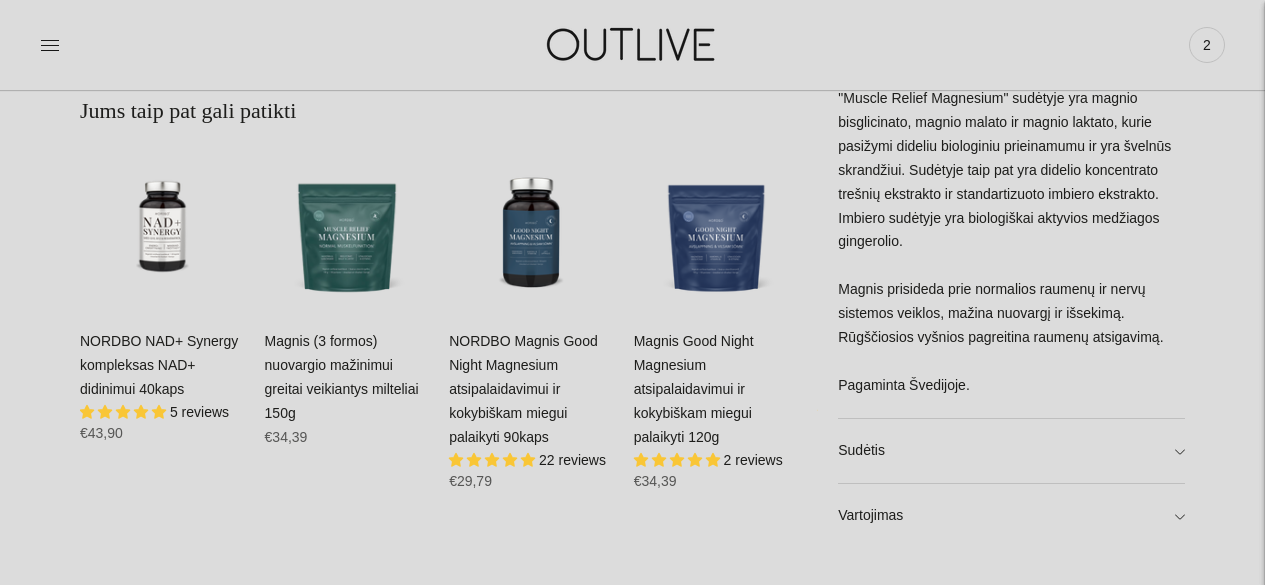 scroll, scrollTop: 1000, scrollLeft: 0, axis: vertical 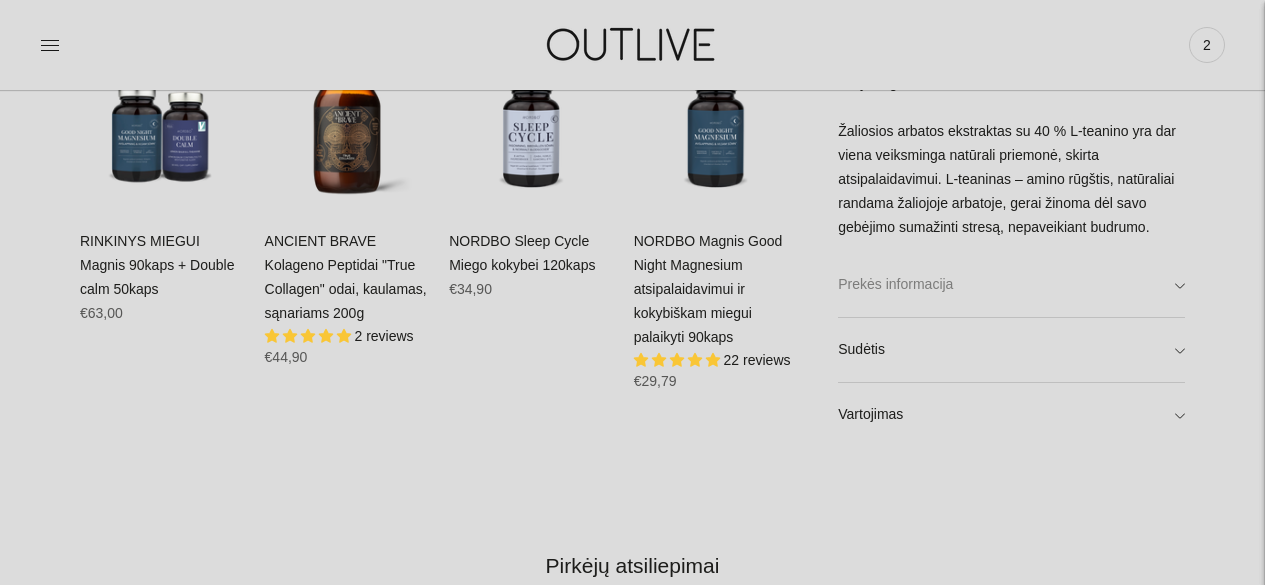 click on "Prekės informacija" at bounding box center [1011, 286] 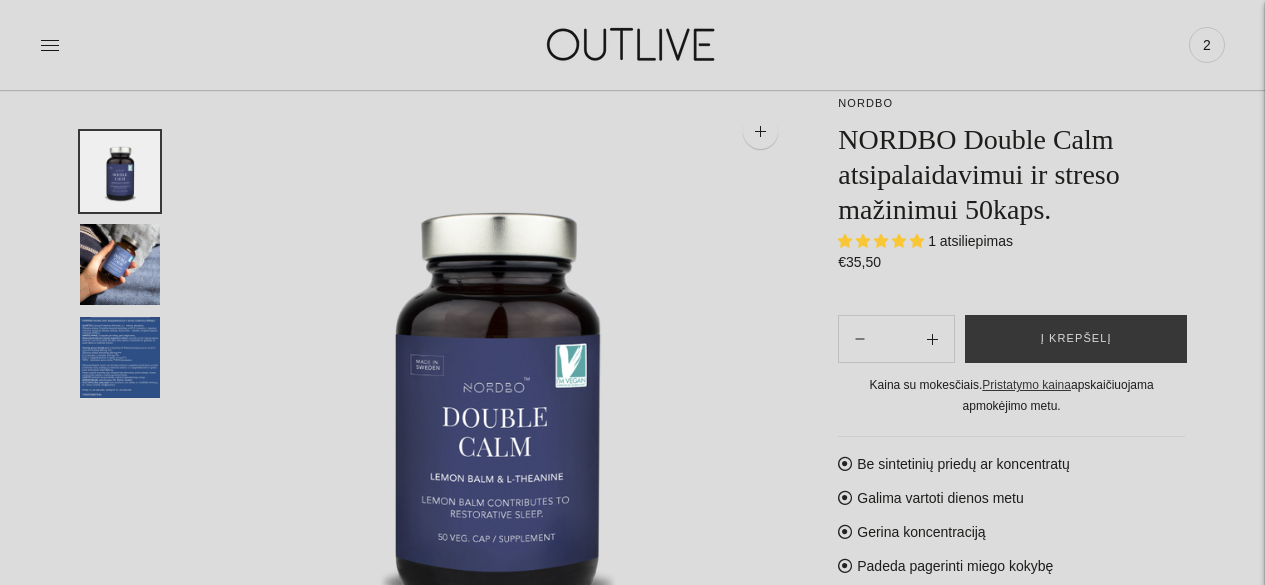 scroll, scrollTop: 100, scrollLeft: 0, axis: vertical 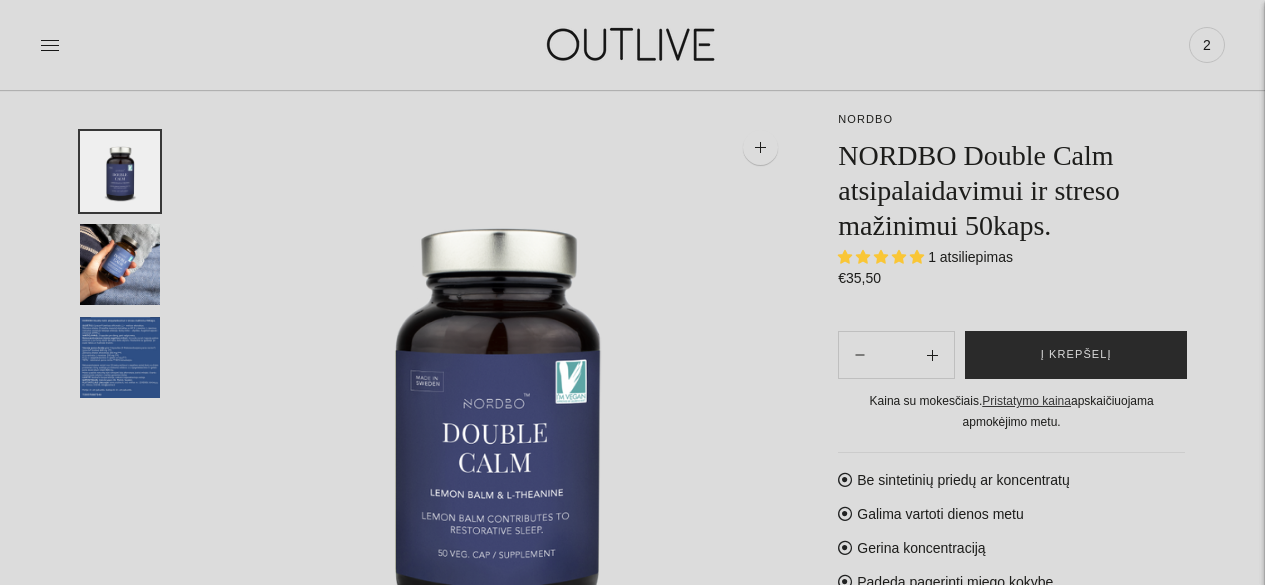 click on "Į krepšelį" at bounding box center [1076, 355] 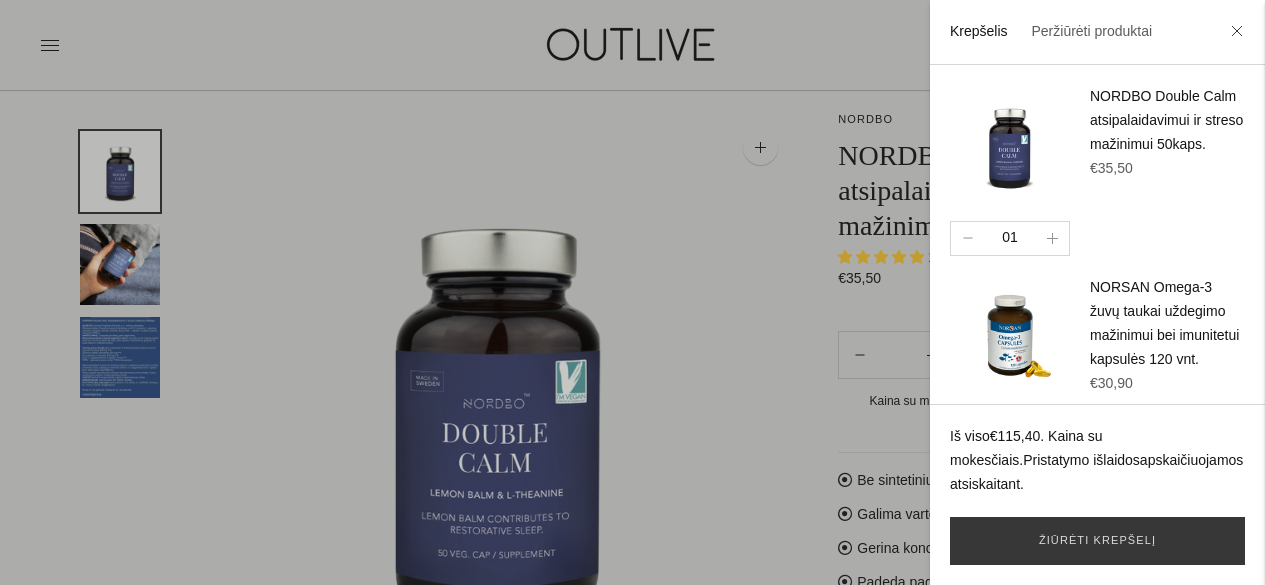click at bounding box center [632, 292] 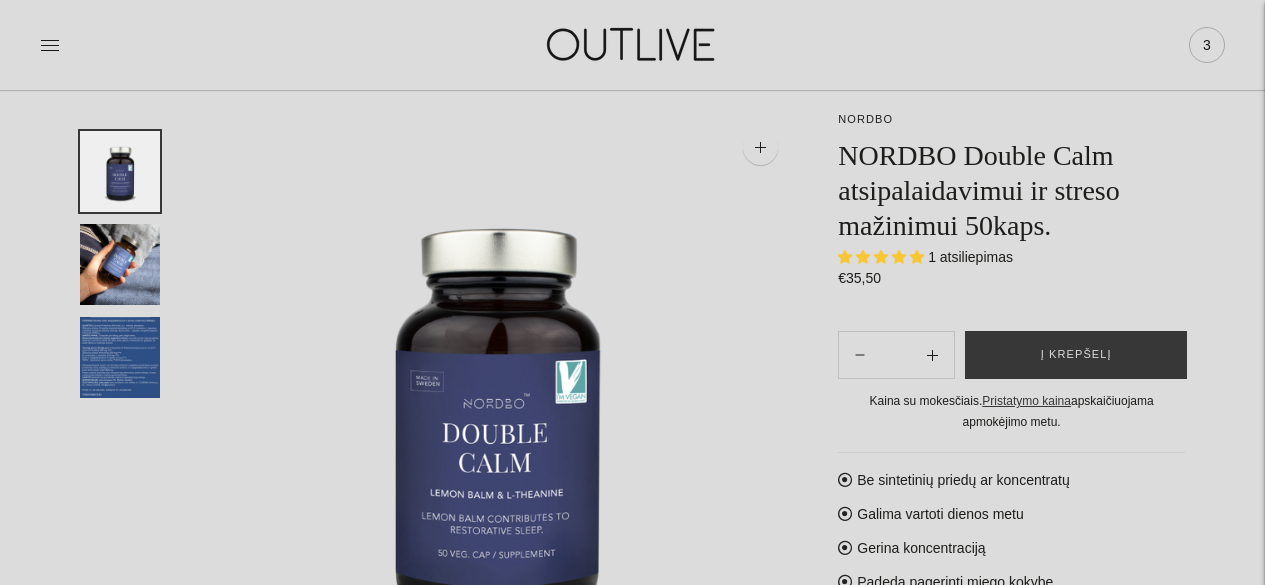 click on "3" at bounding box center (1207, 45) 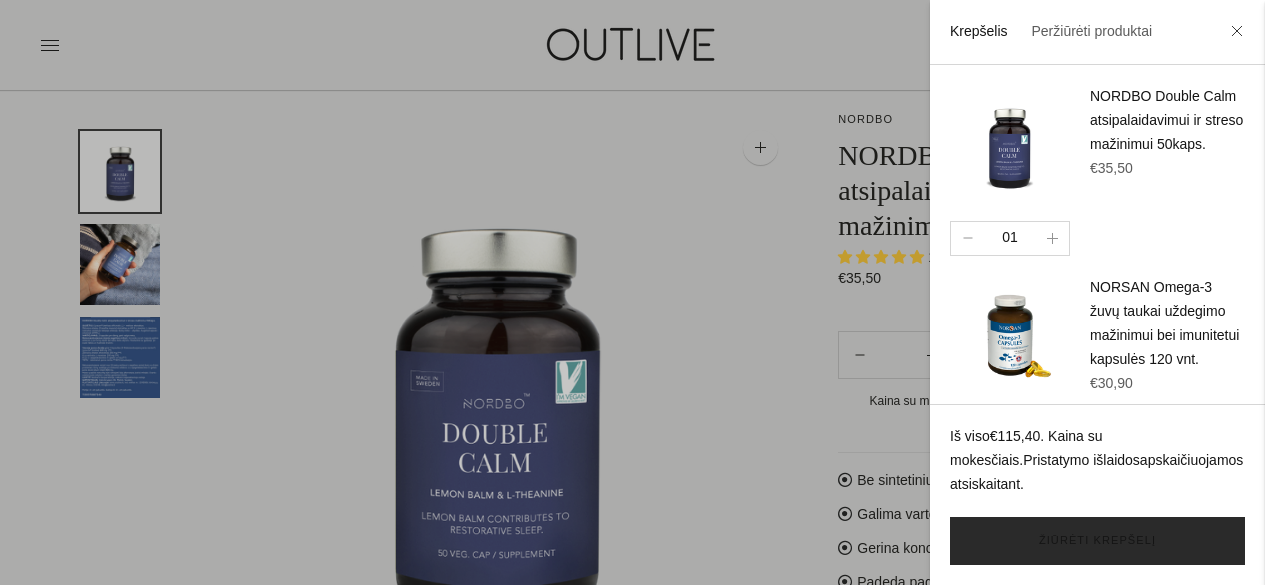 click on "Žiūrėti krepšelį" at bounding box center [1097, 541] 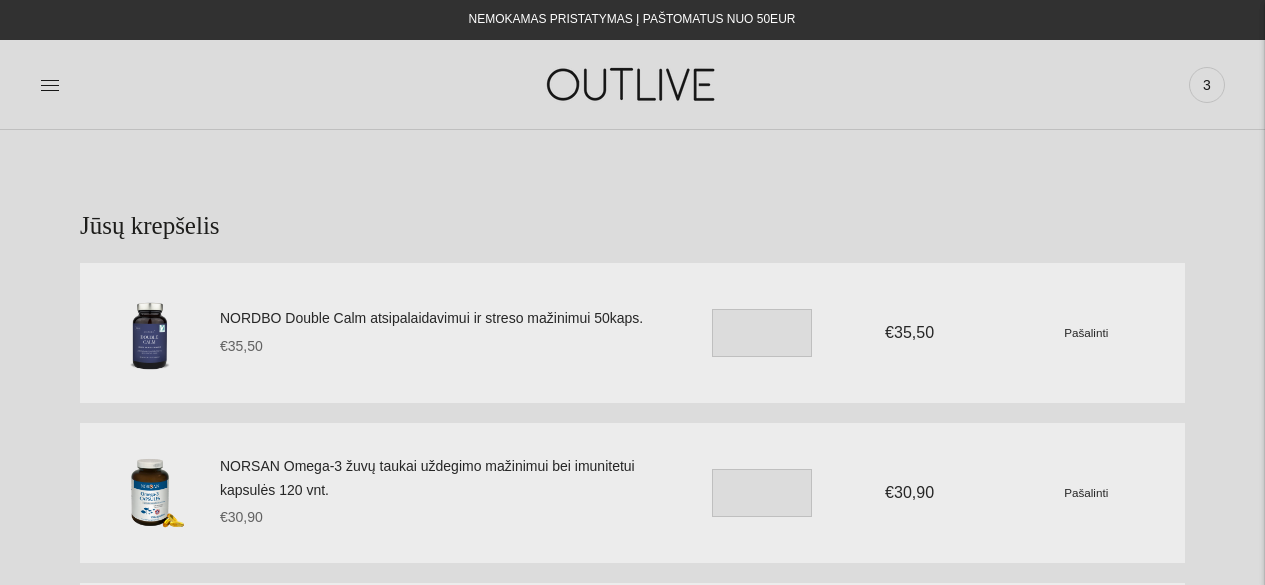 scroll, scrollTop: 0, scrollLeft: 0, axis: both 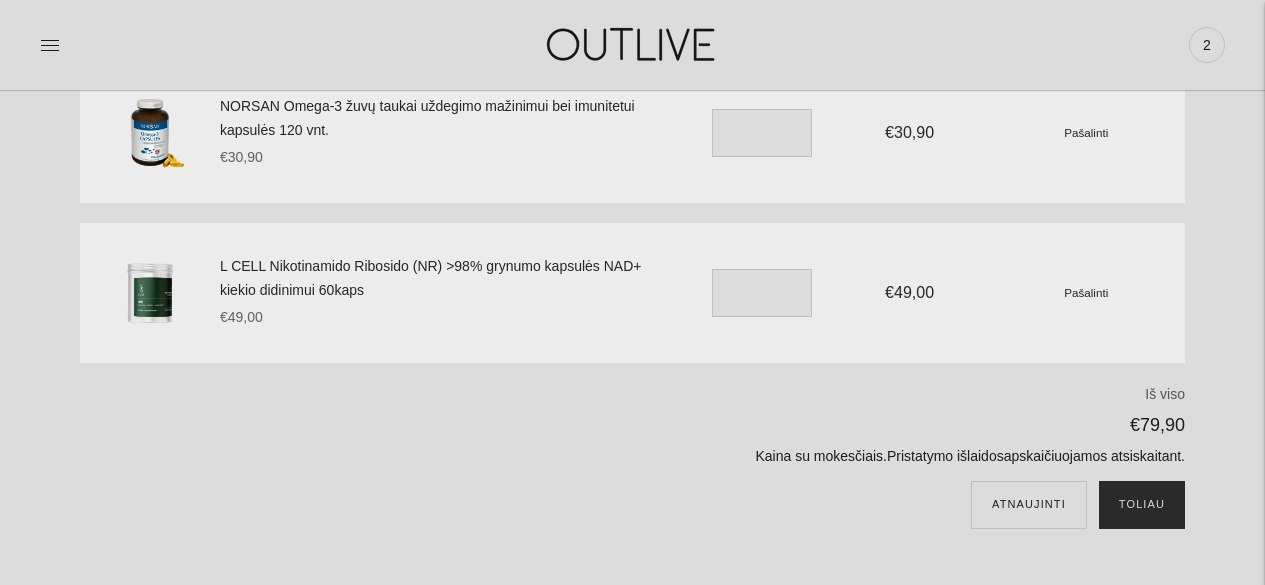 click on "Toliau" at bounding box center (1142, 505) 